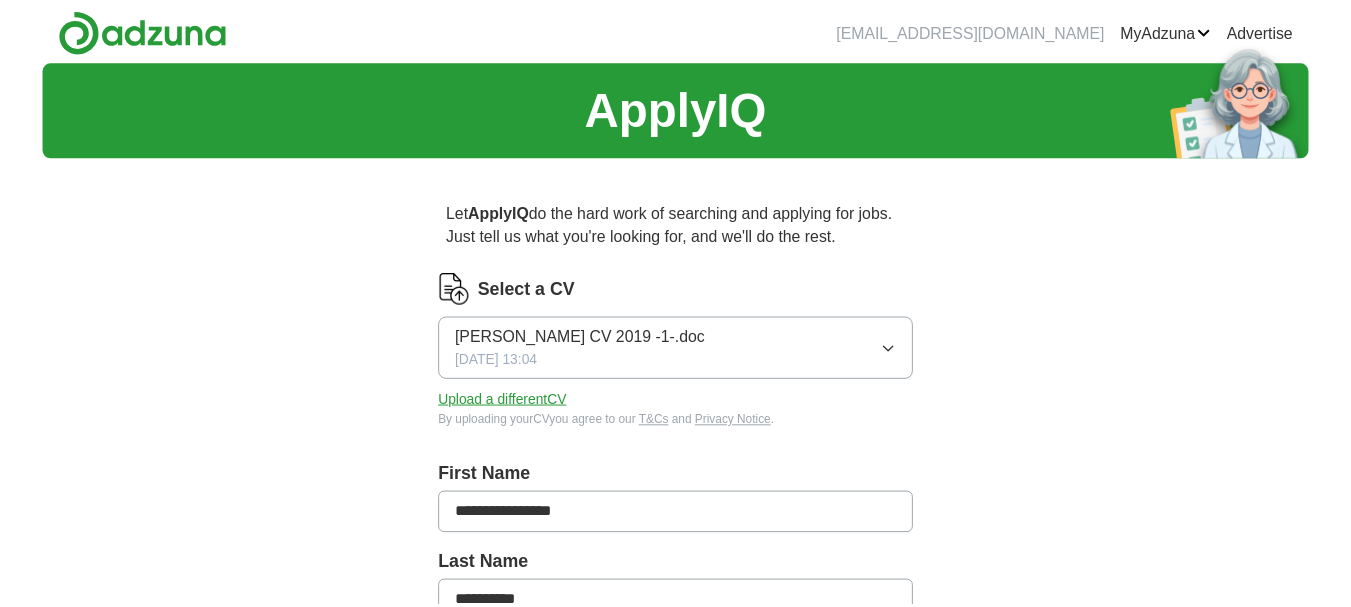 scroll, scrollTop: 0, scrollLeft: 0, axis: both 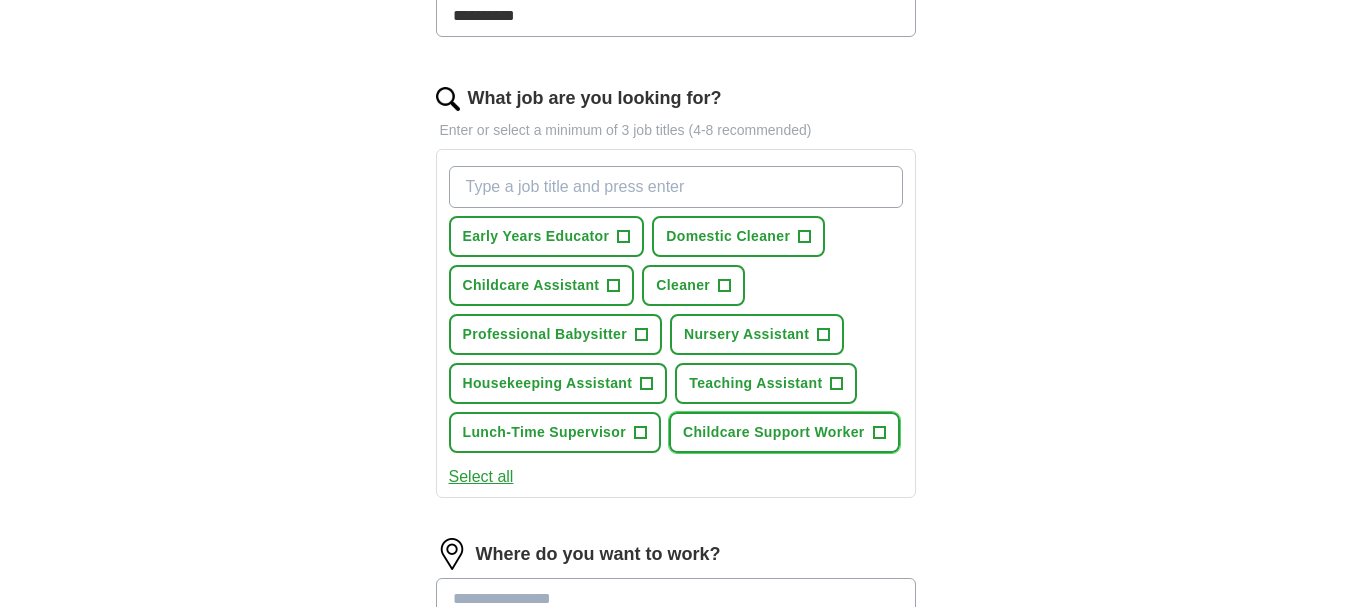 click on "Childcare Support Worker" at bounding box center (774, 432) 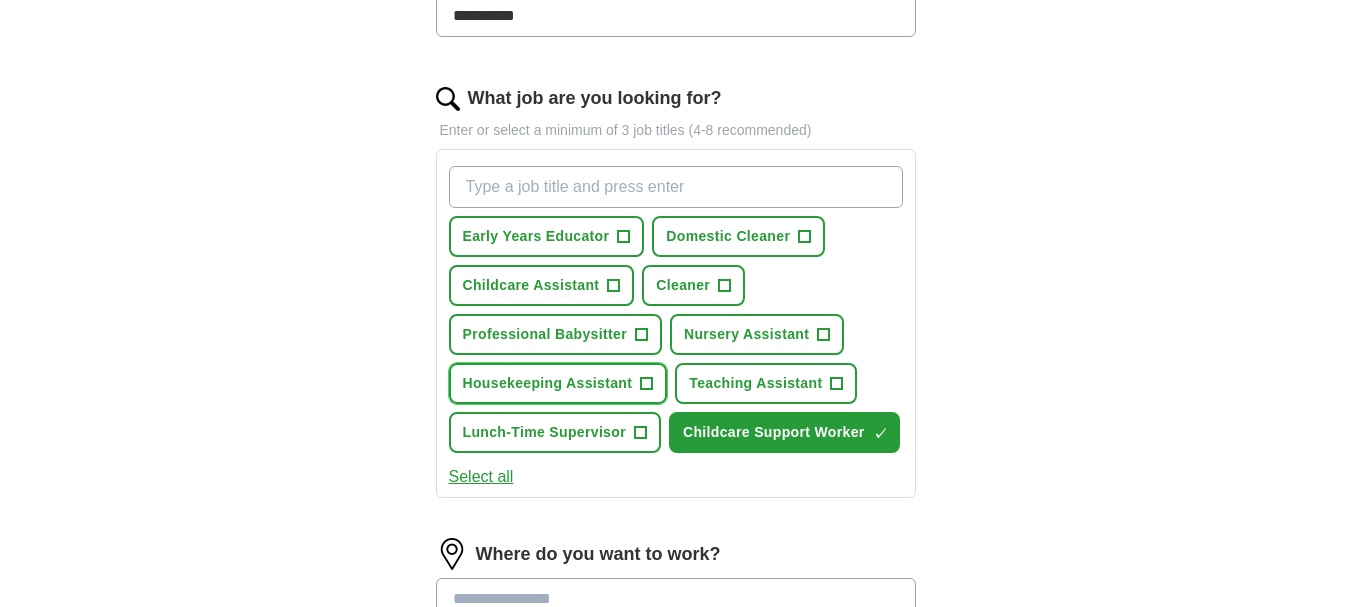 click on "Housekeeping Assistant" at bounding box center [548, 383] 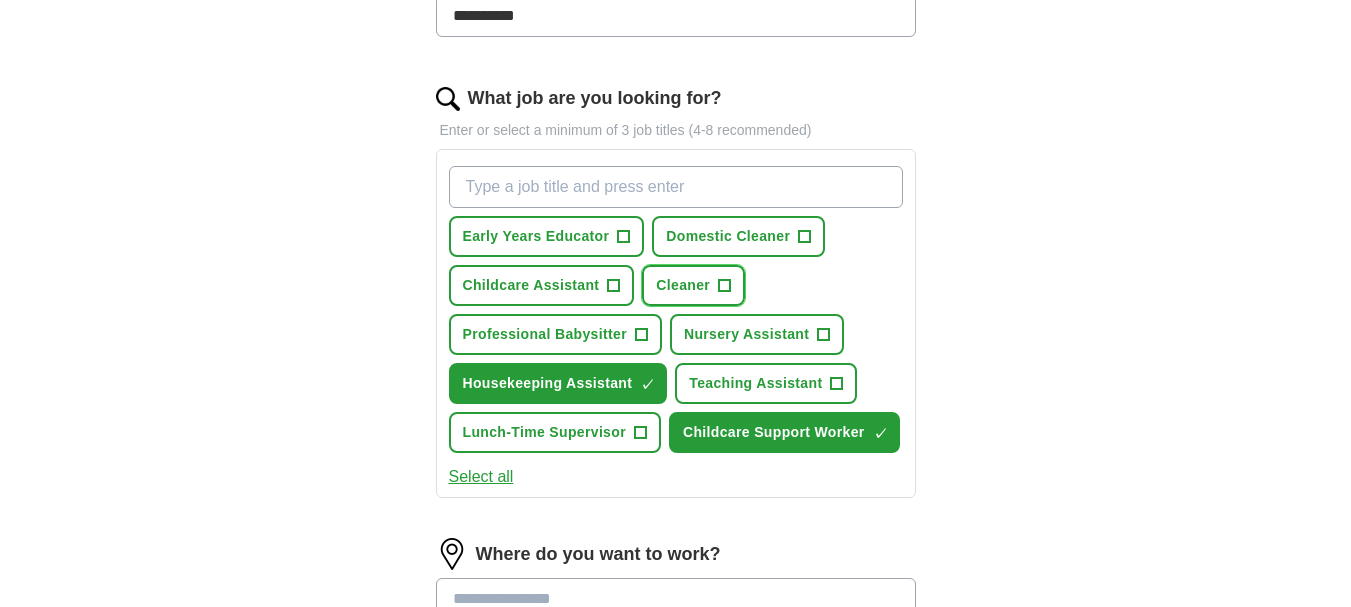 click on "Cleaner" at bounding box center [683, 285] 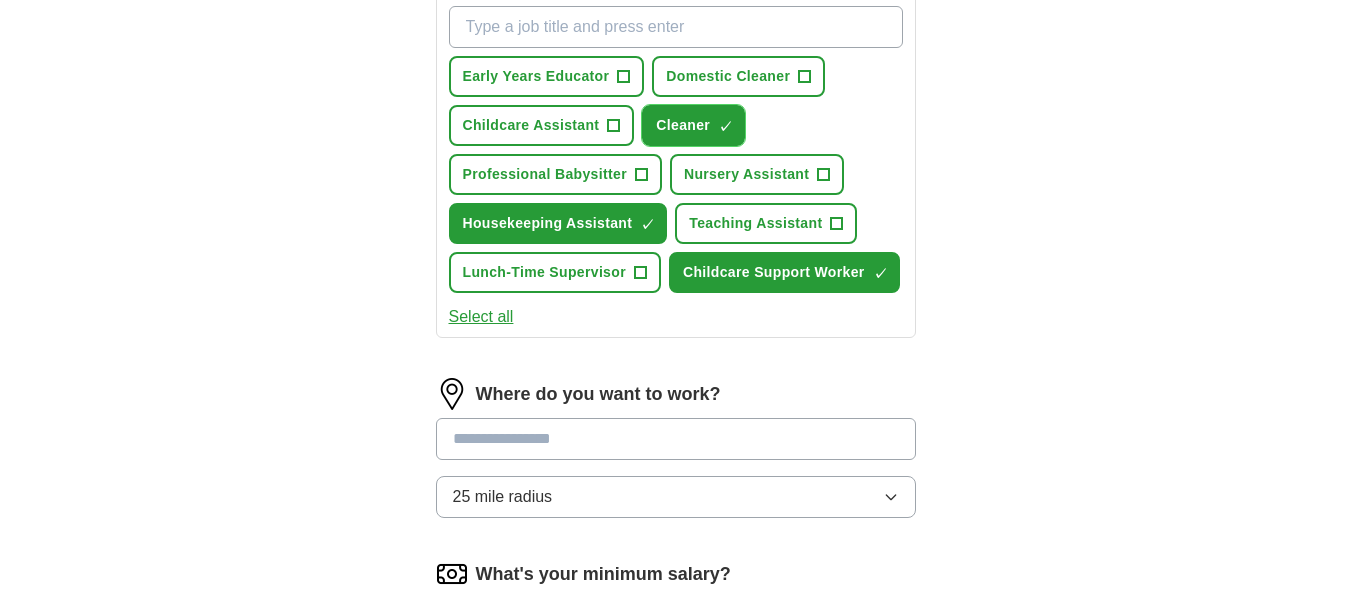 scroll, scrollTop: 787, scrollLeft: 0, axis: vertical 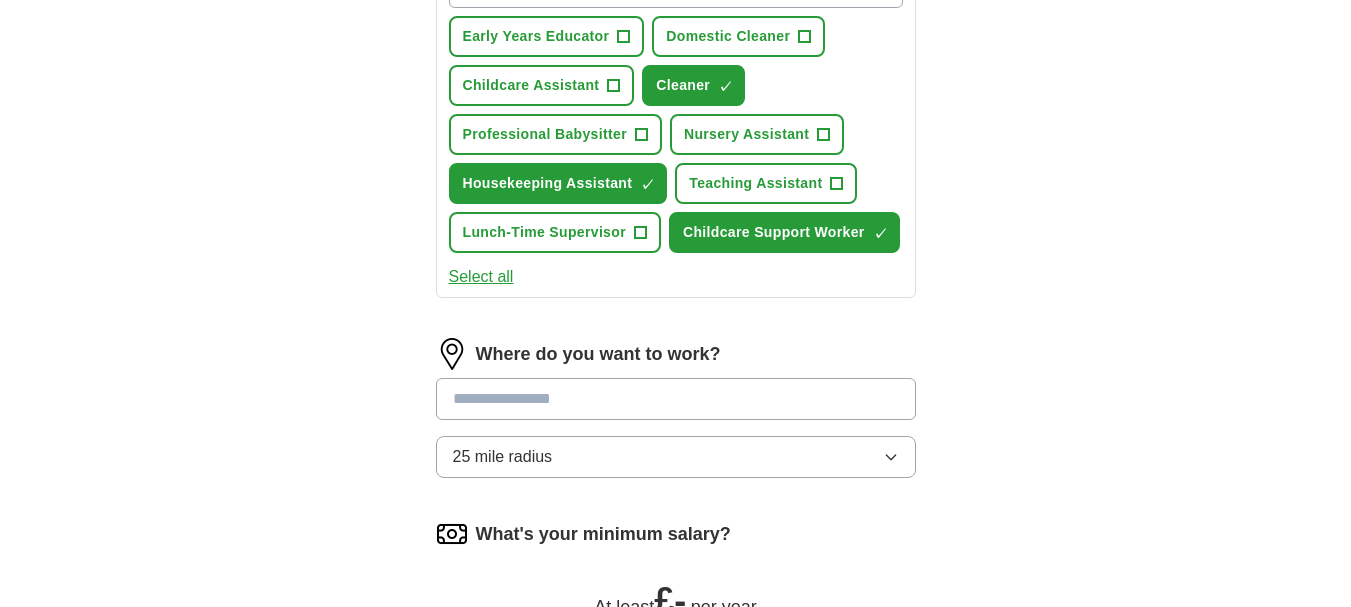click at bounding box center [676, 399] 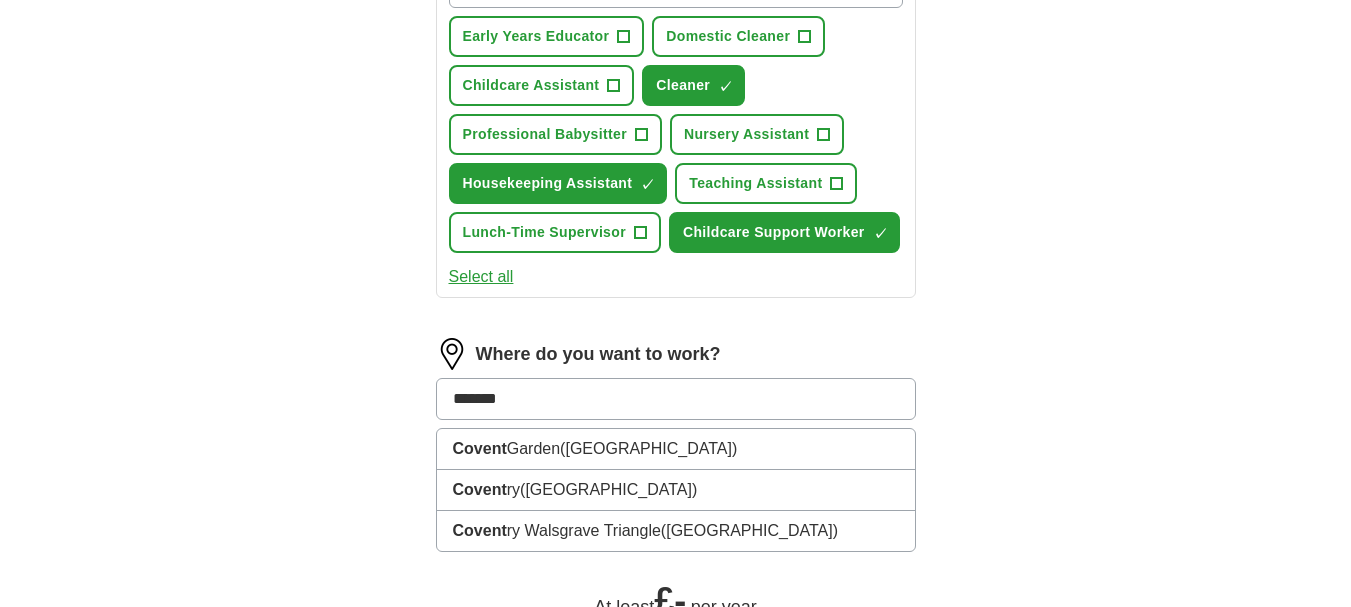 type on "********" 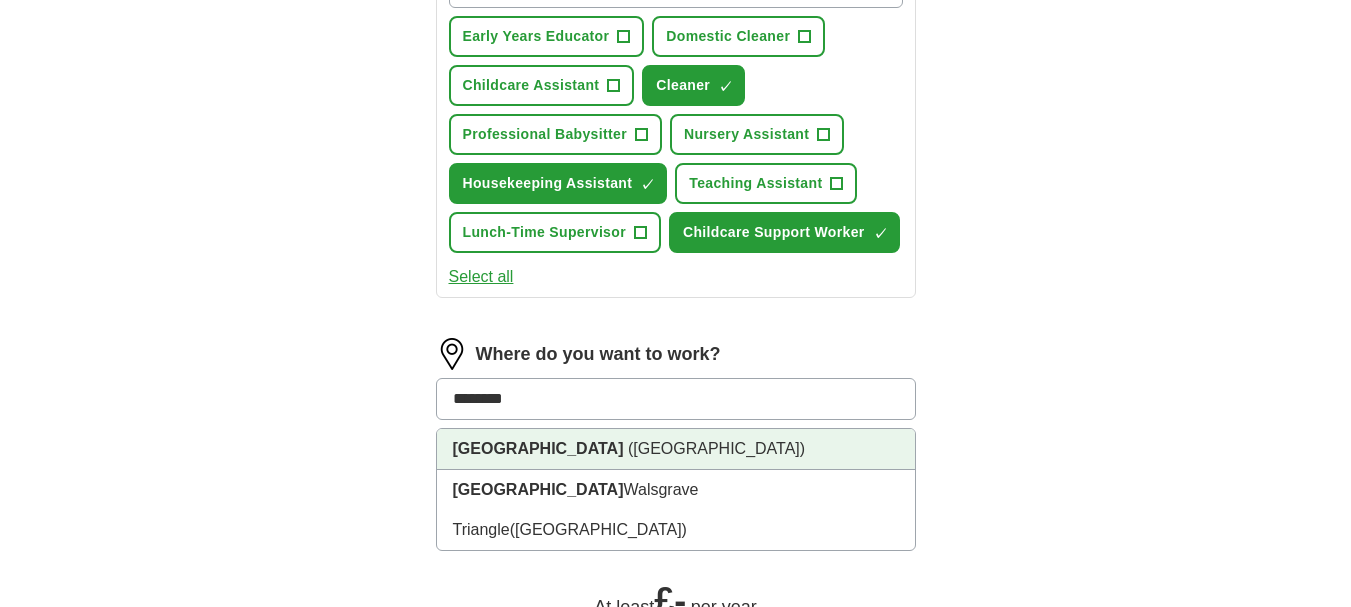 click on "([GEOGRAPHIC_DATA])" at bounding box center (716, 448) 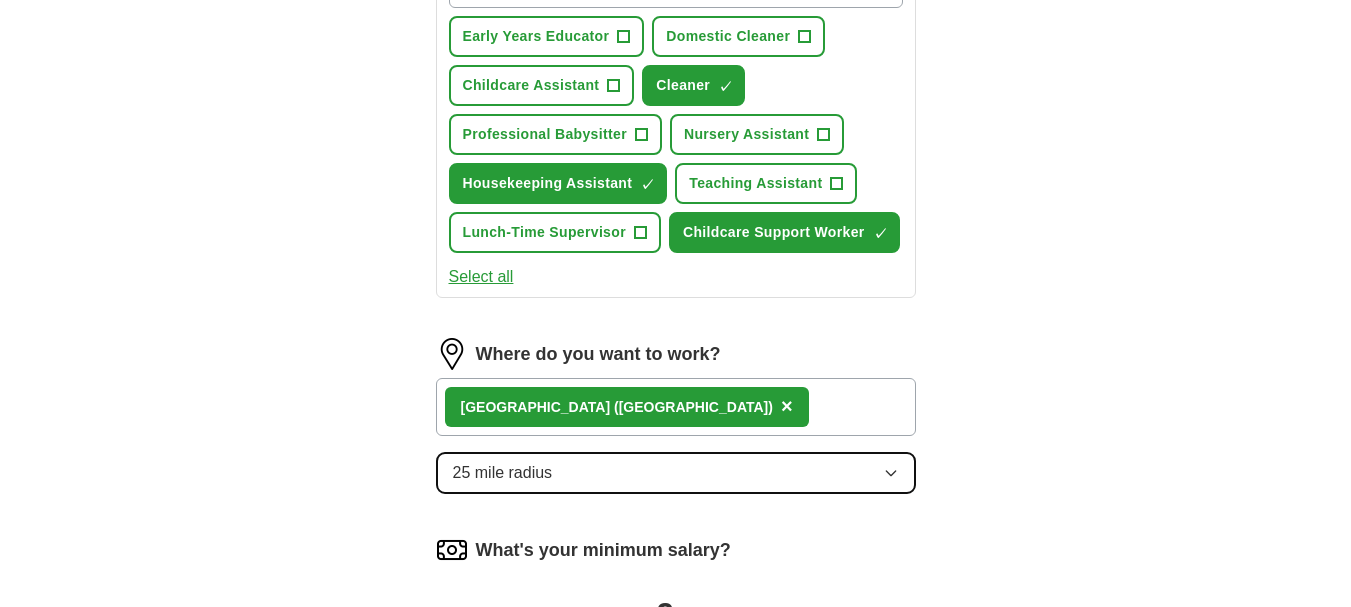 click 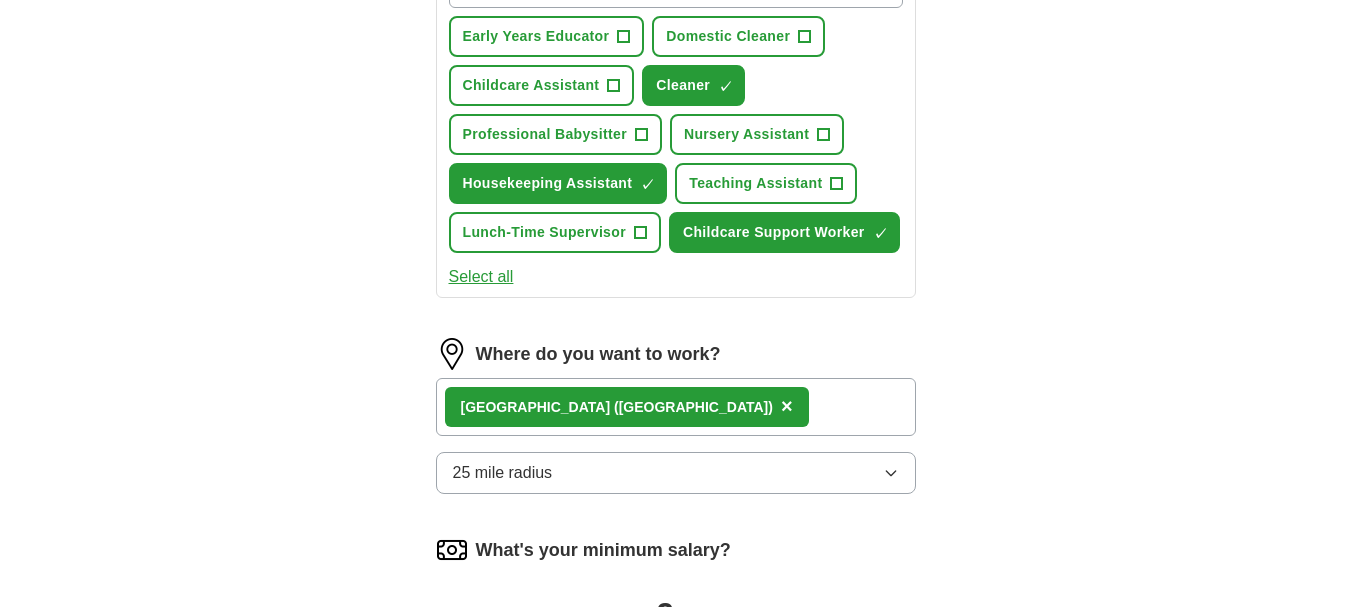 drag, startPoint x: 1171, startPoint y: 569, endPoint x: 1034, endPoint y: 607, distance: 142.17242 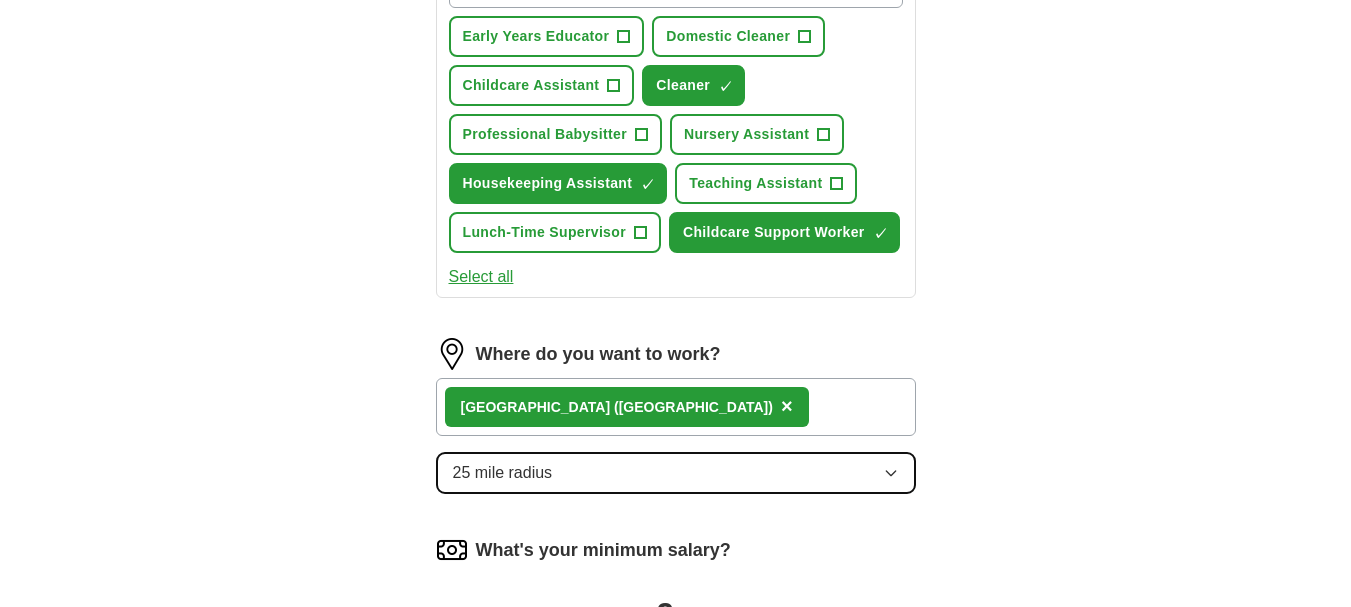 click 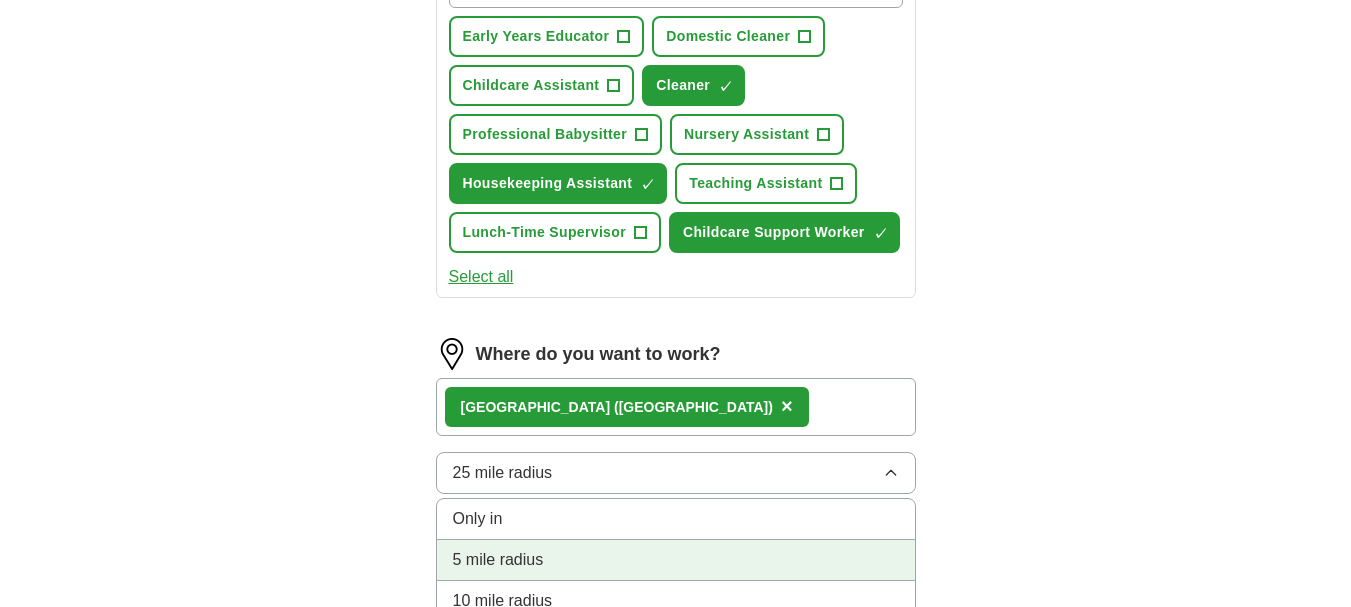 click on "5 mile radius" at bounding box center (676, 560) 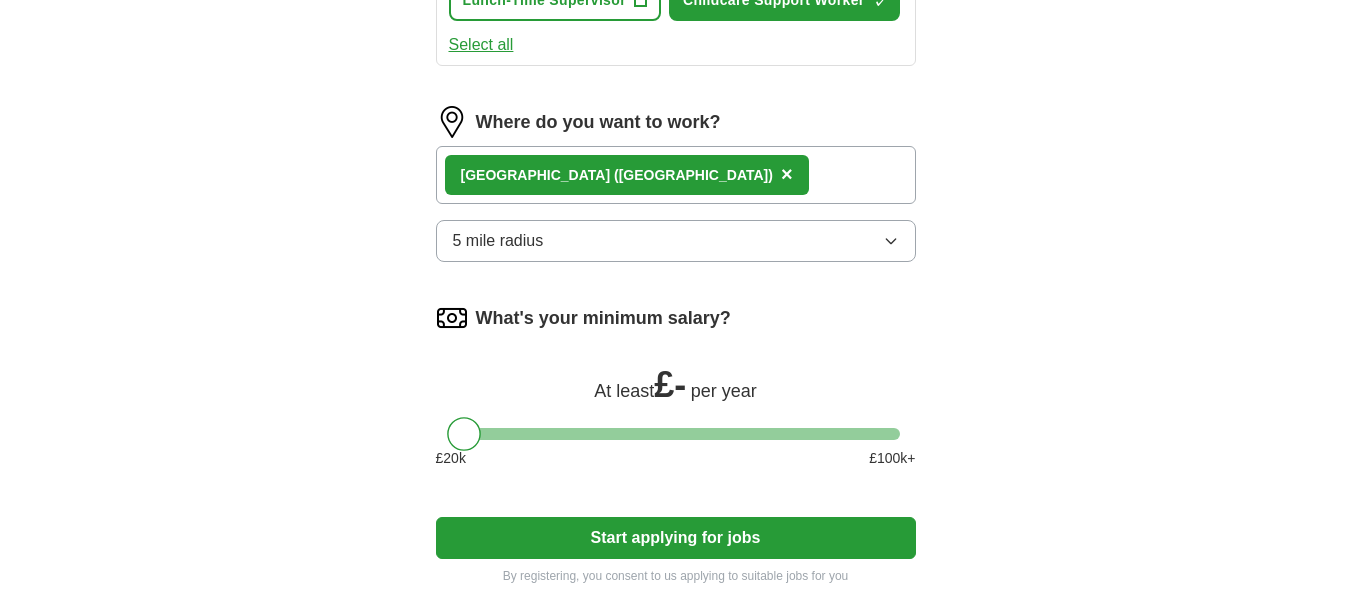 scroll, scrollTop: 1027, scrollLeft: 0, axis: vertical 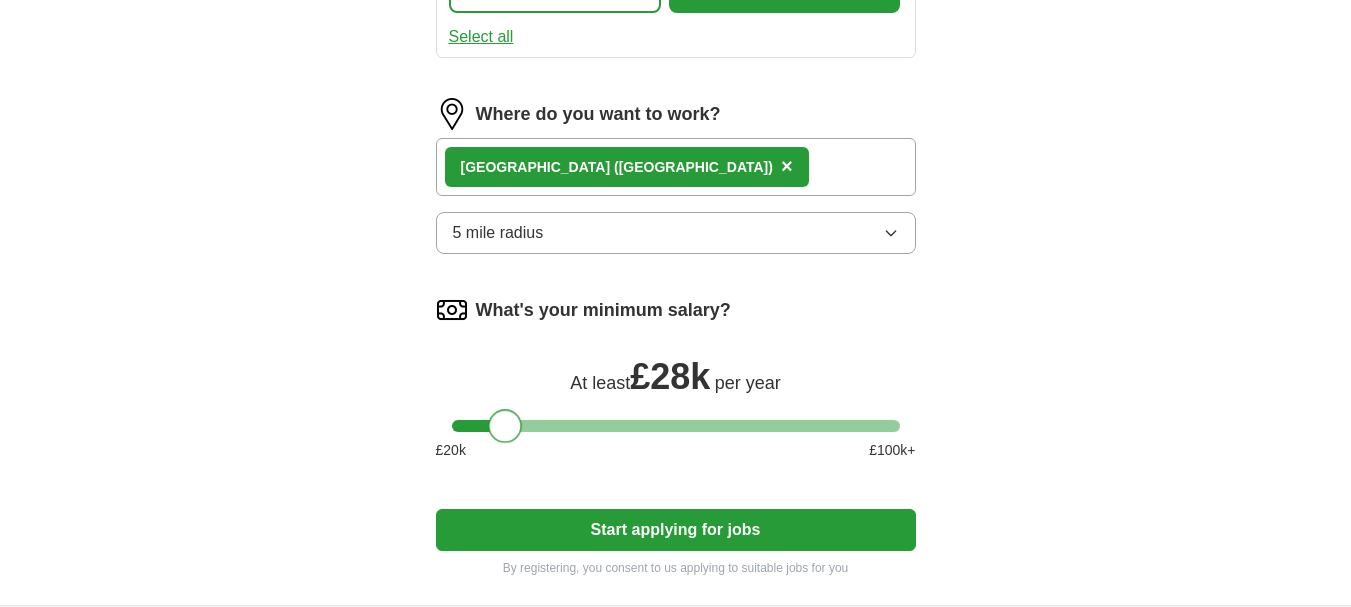 click at bounding box center [676, 426] 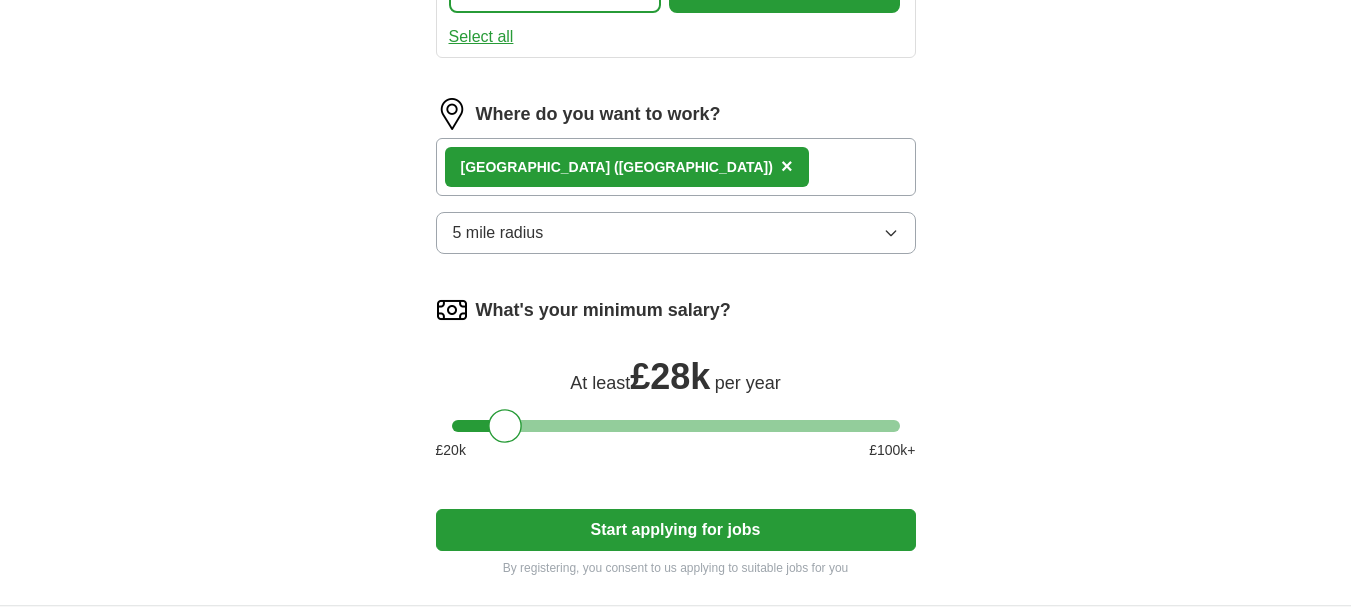 click on "What's your minimum salary? At least  £ 28k   per year £ 20 k £ 100 k+" at bounding box center (676, 385) 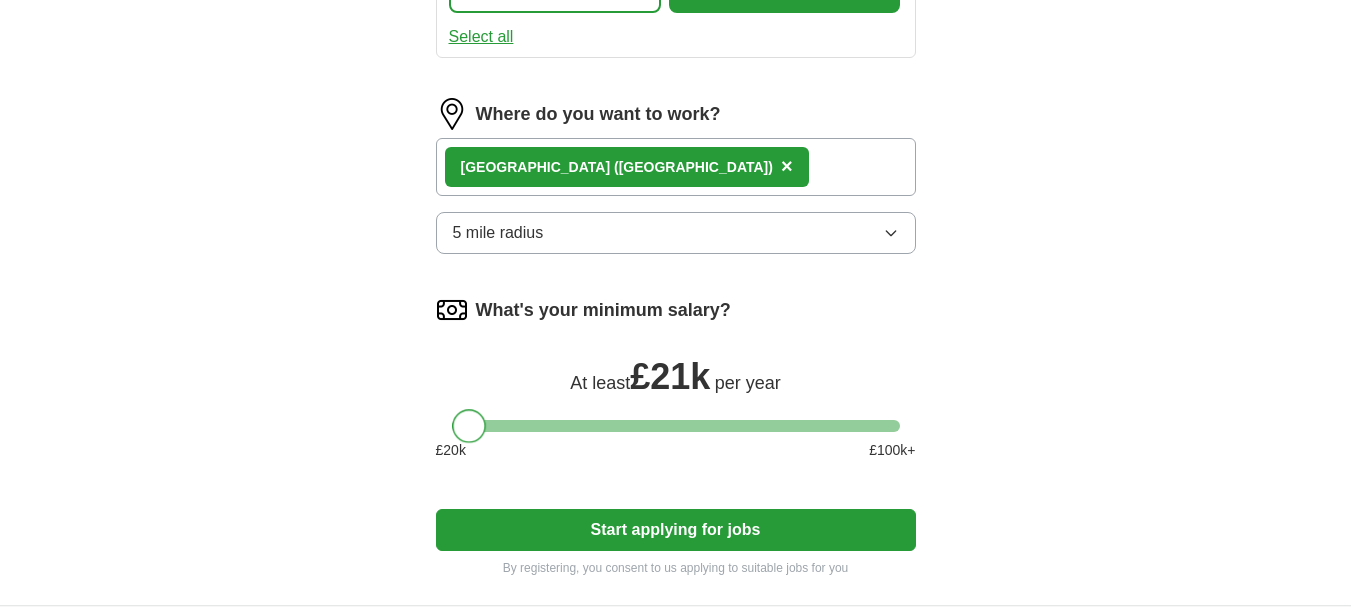 click at bounding box center (676, 426) 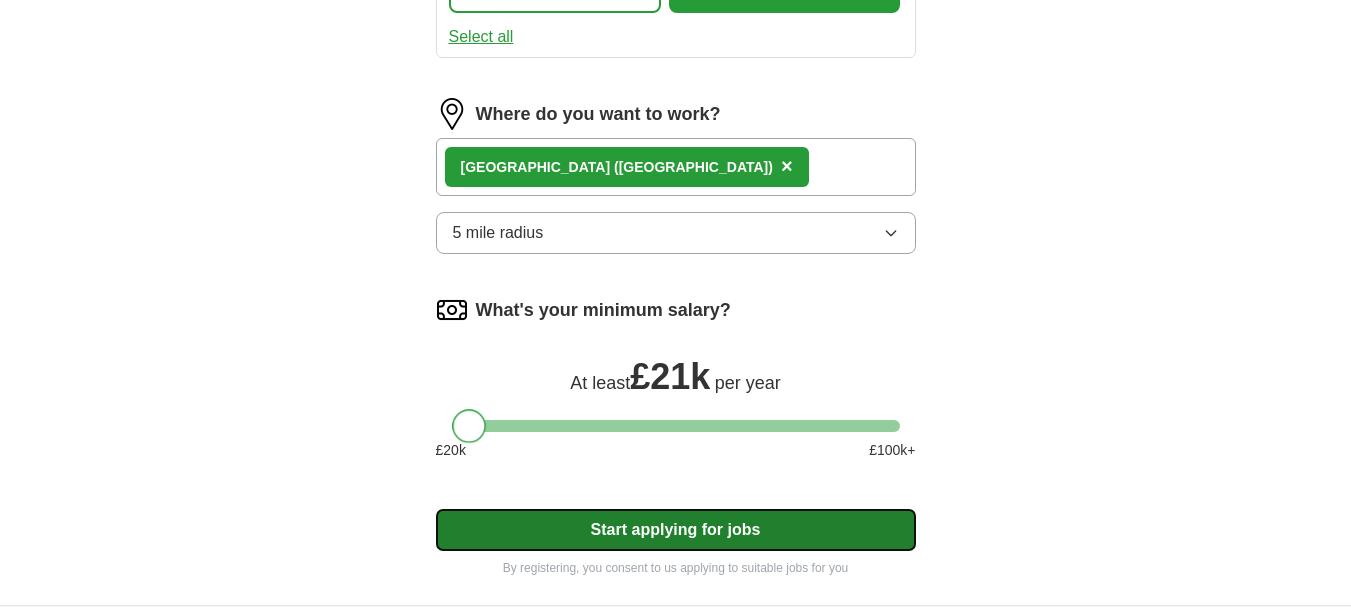 click on "Start applying for jobs" at bounding box center [676, 530] 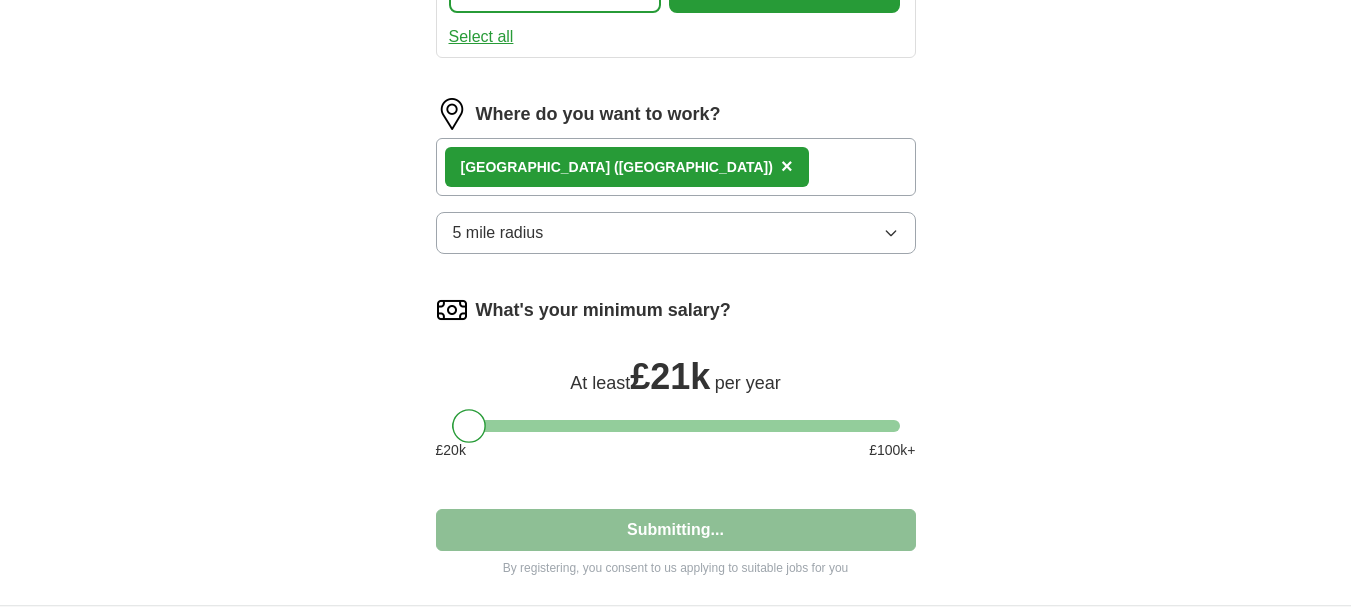 select on "**" 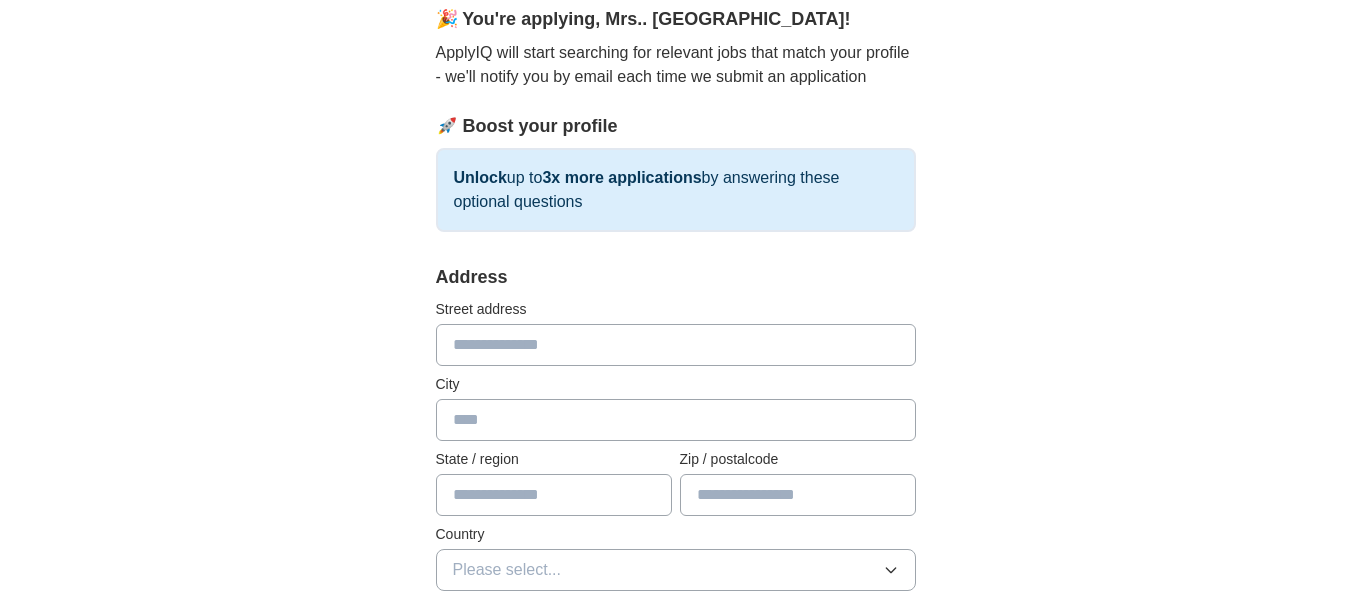 scroll, scrollTop: 200, scrollLeft: 0, axis: vertical 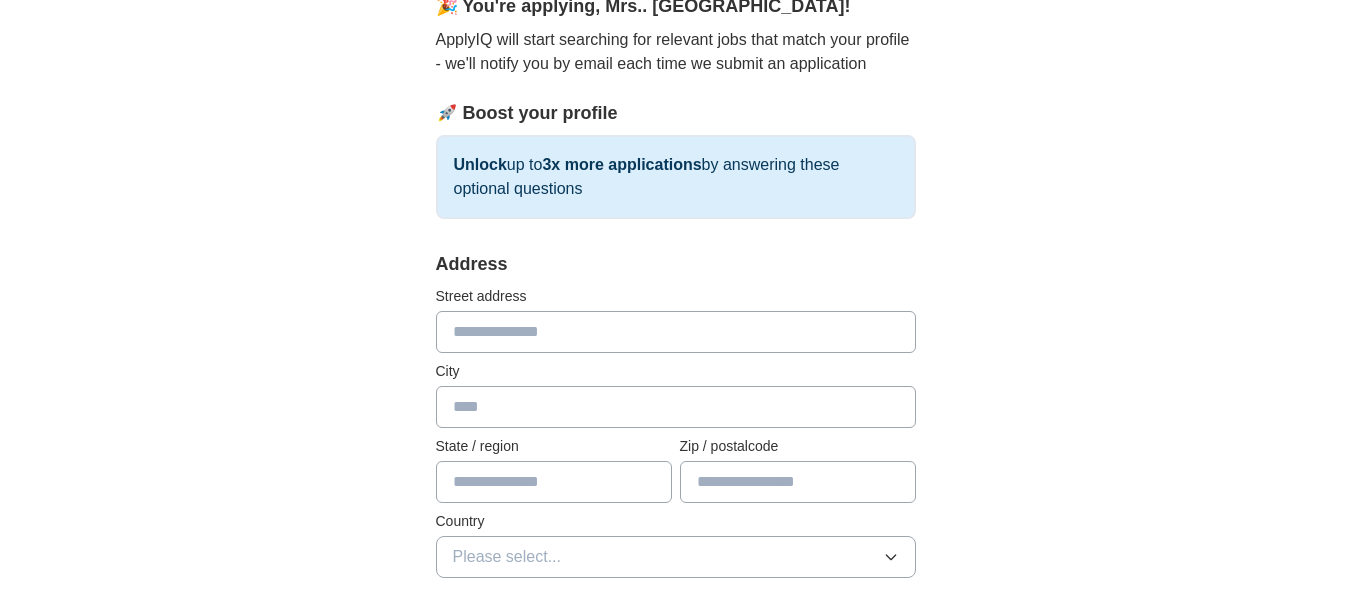 click at bounding box center [676, 332] 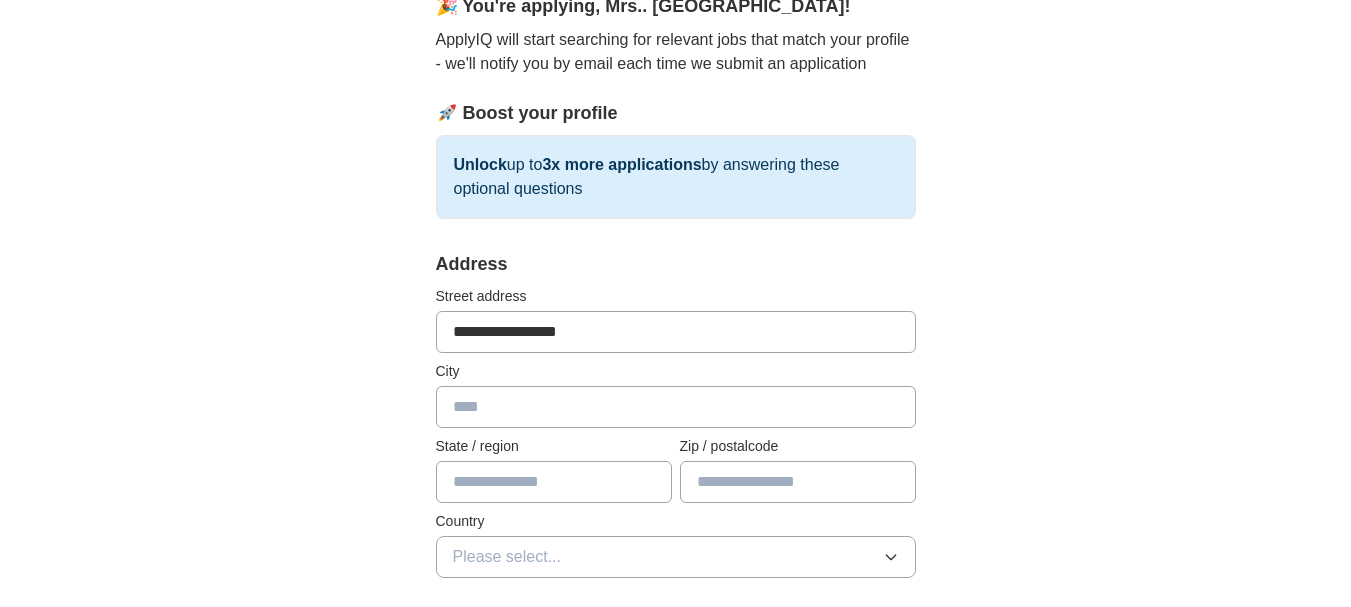 type on "********" 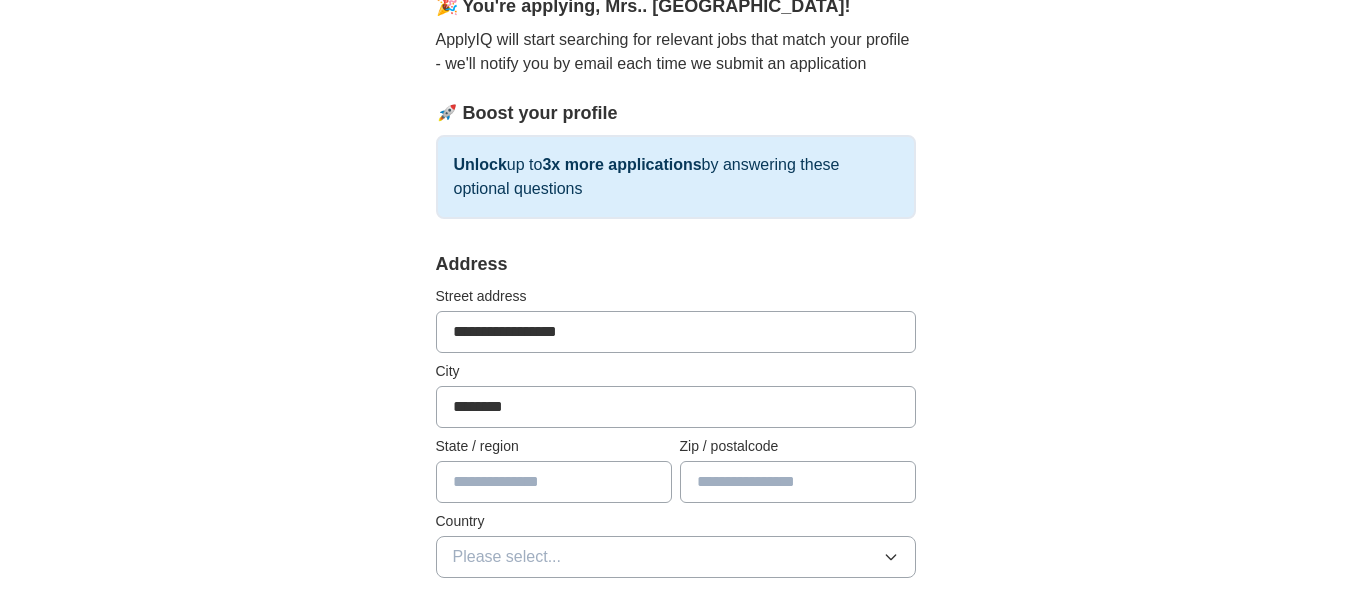 type on "******" 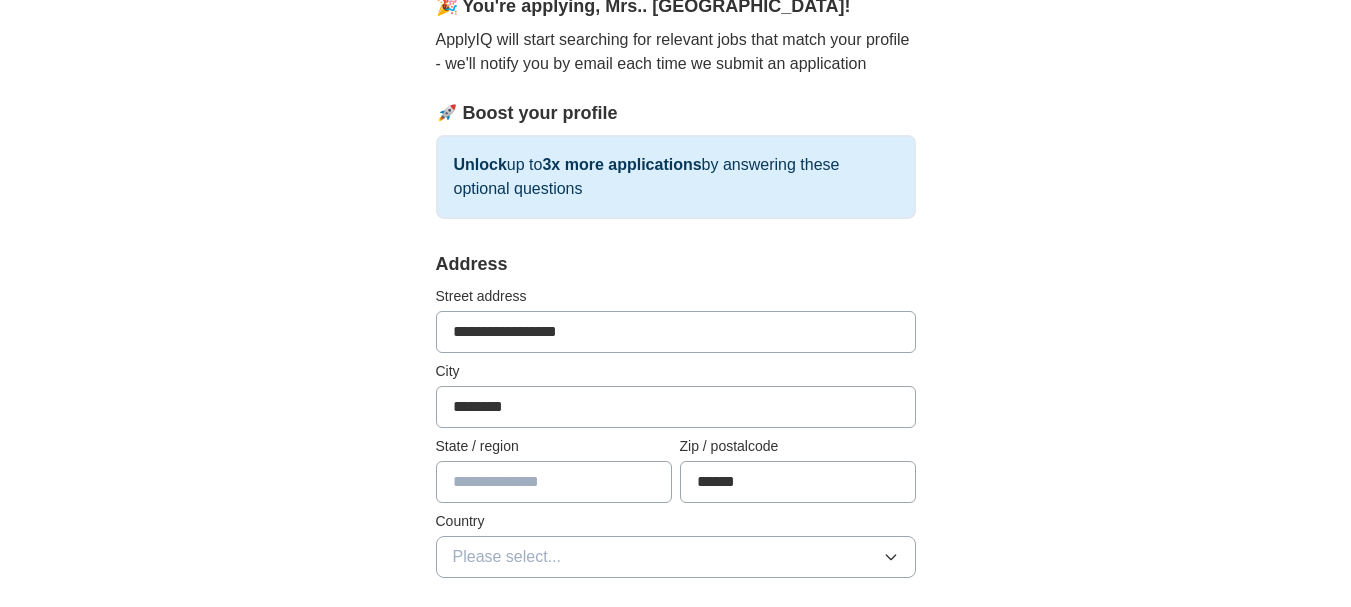 click on "**********" at bounding box center (676, 756) 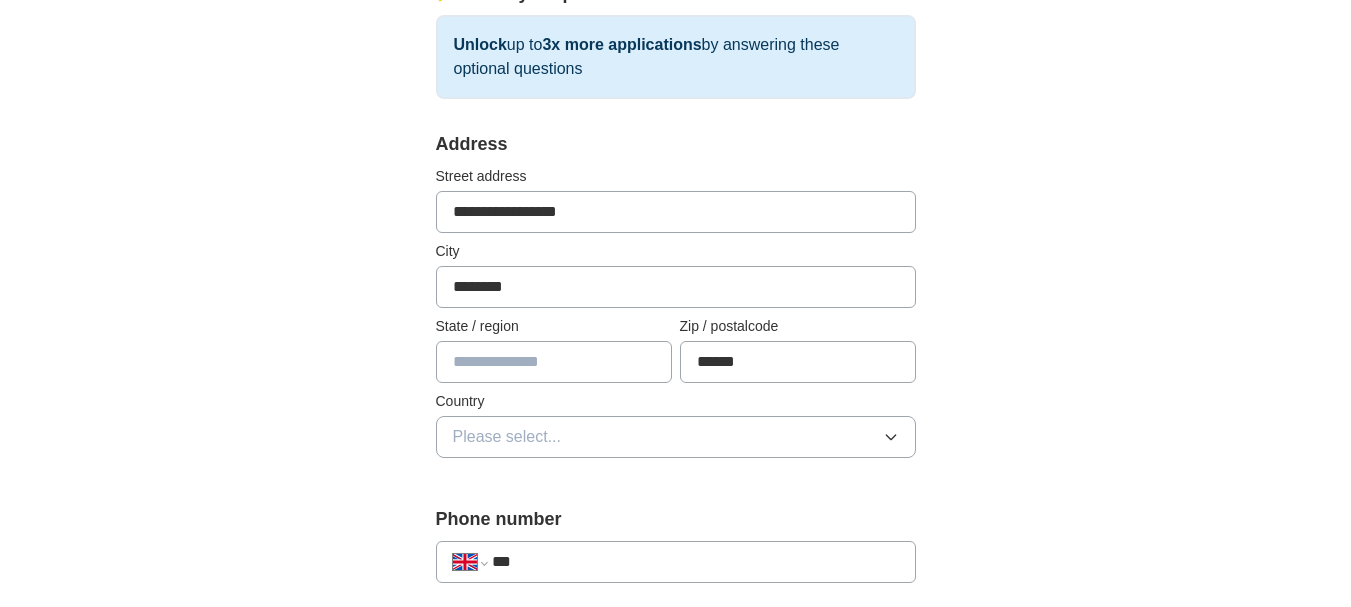 scroll, scrollTop: 360, scrollLeft: 0, axis: vertical 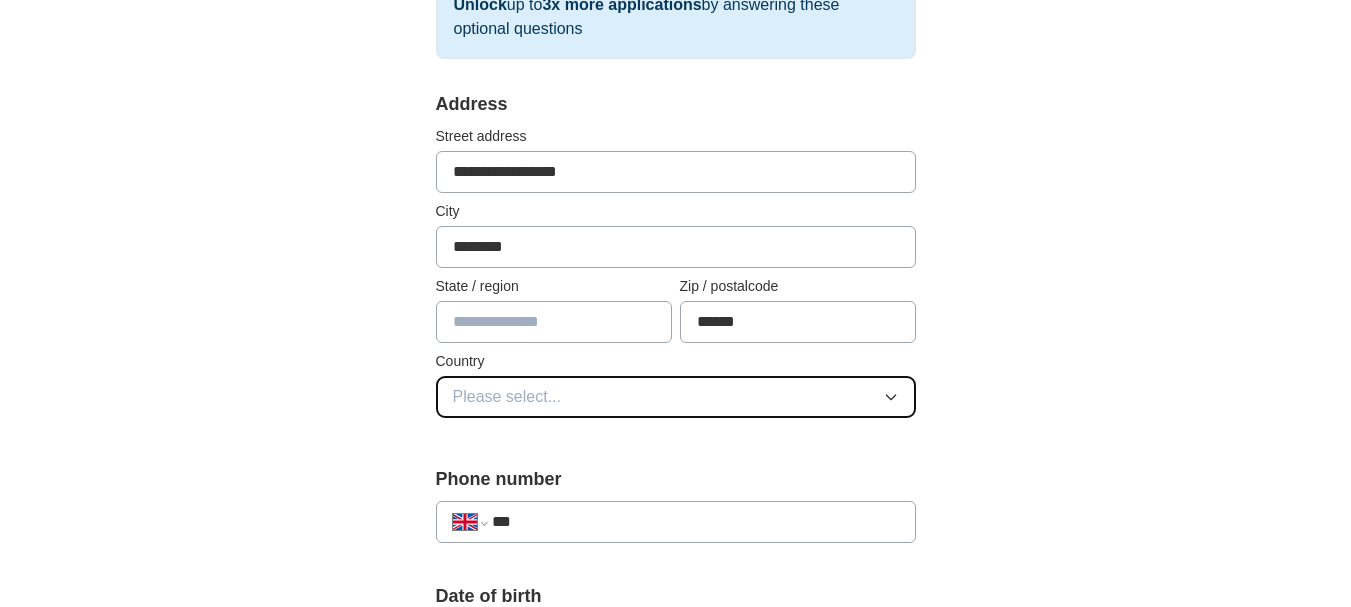click 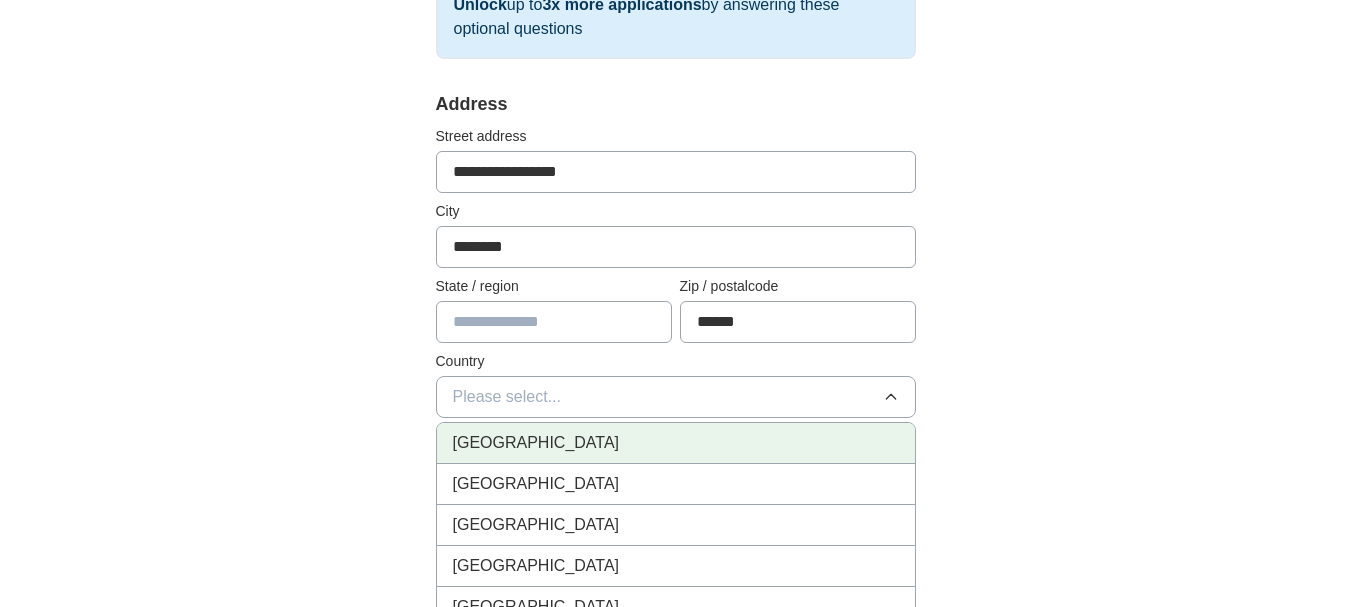 click on "[GEOGRAPHIC_DATA]" at bounding box center (676, 443) 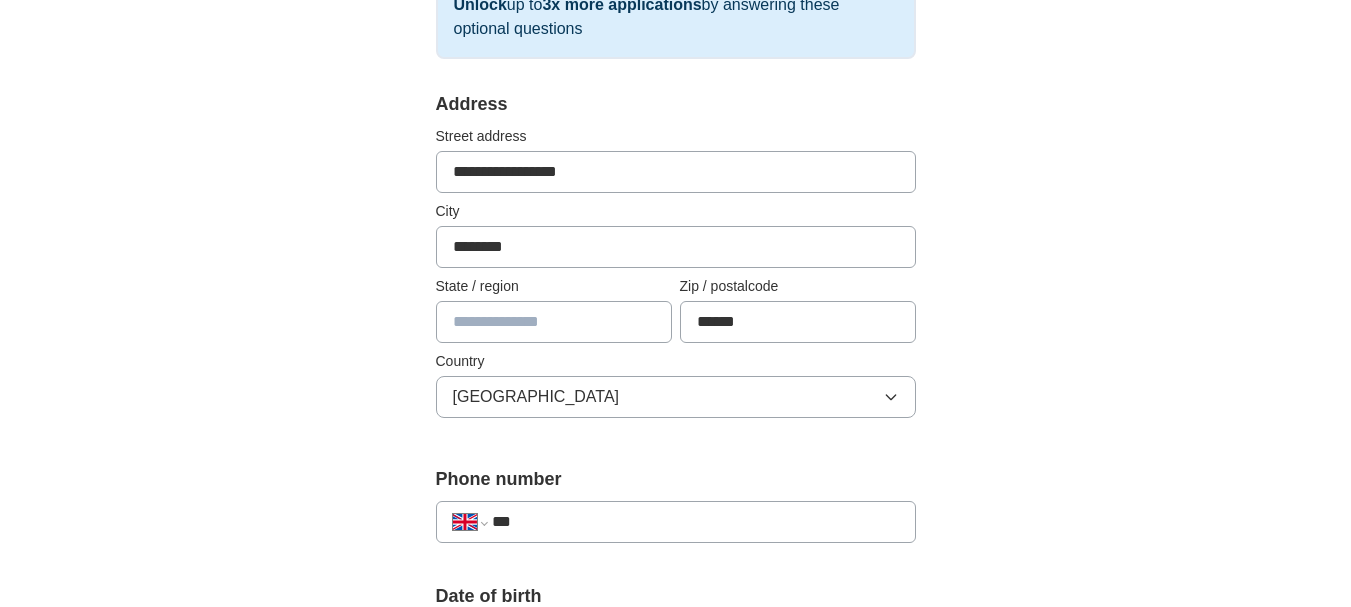 click on "***" at bounding box center [695, 522] 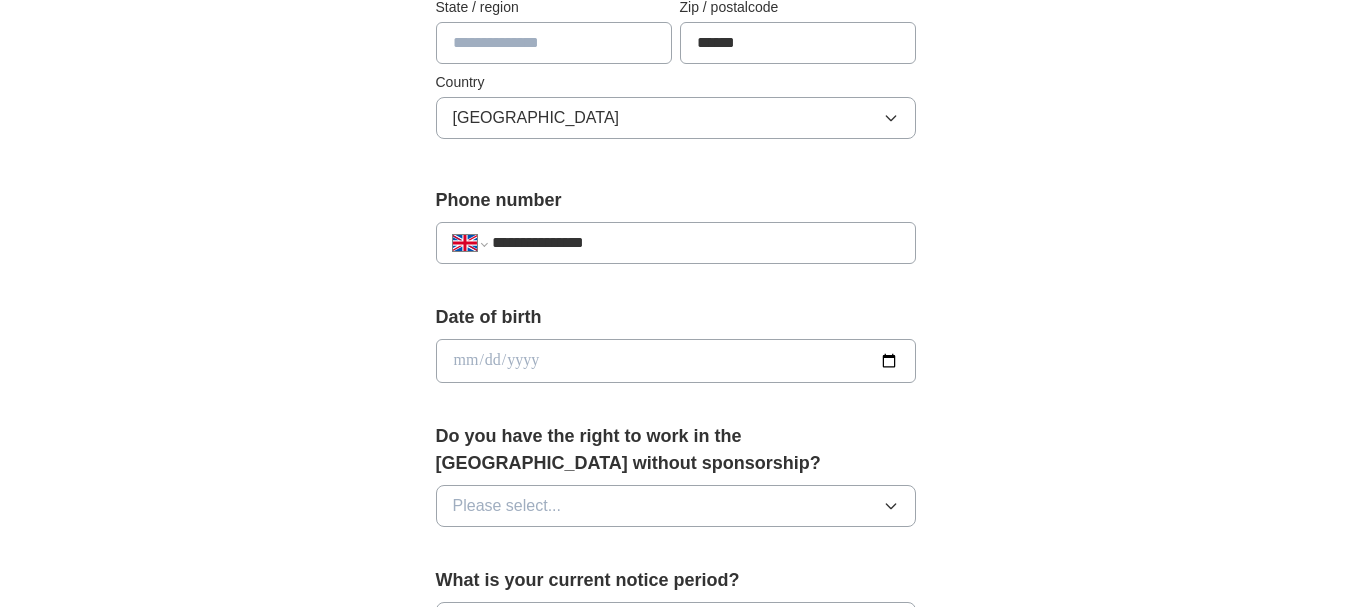 scroll, scrollTop: 640, scrollLeft: 0, axis: vertical 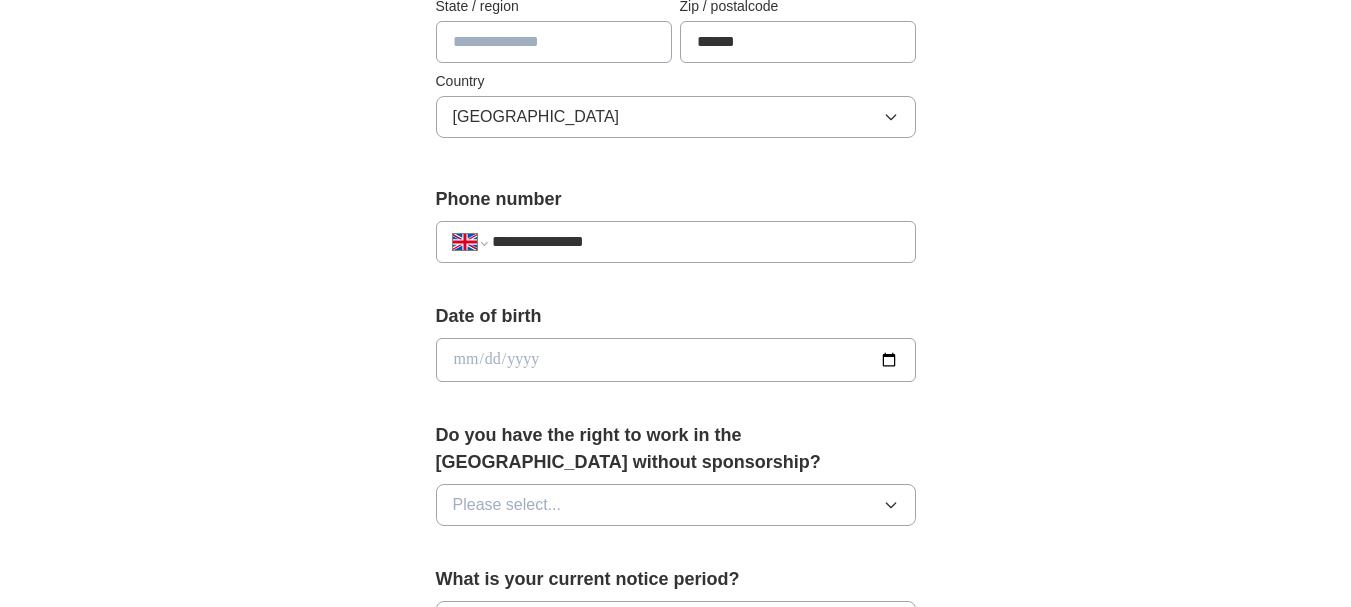 click at bounding box center [676, 360] 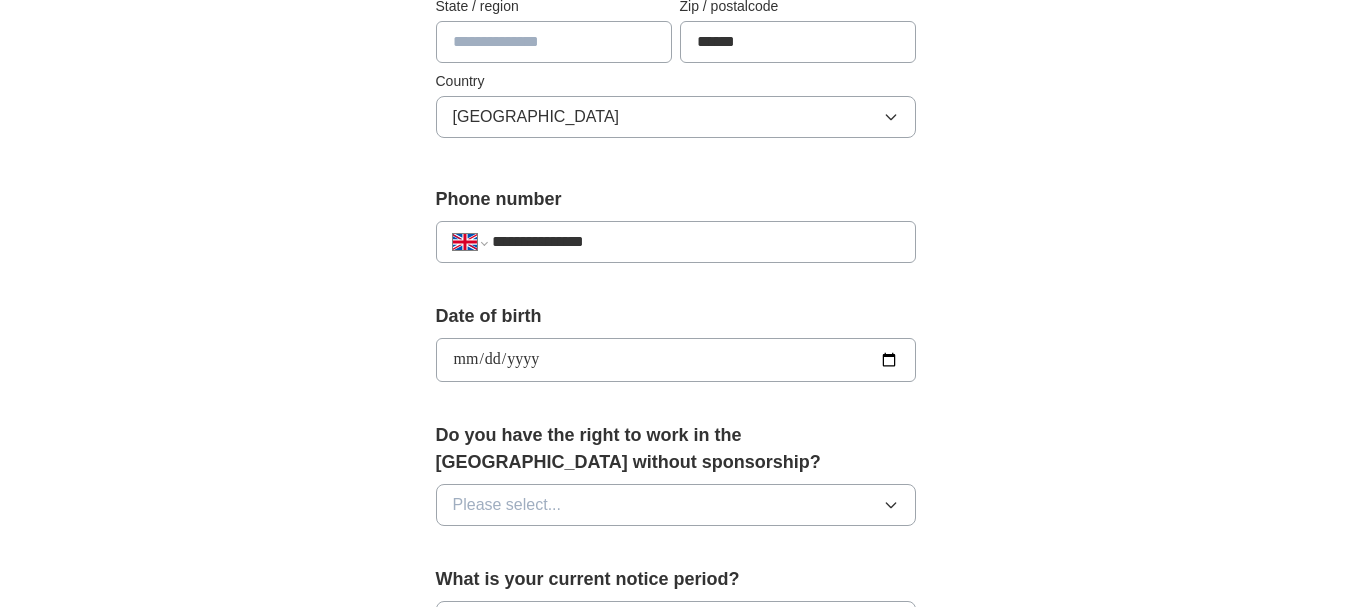 type on "**********" 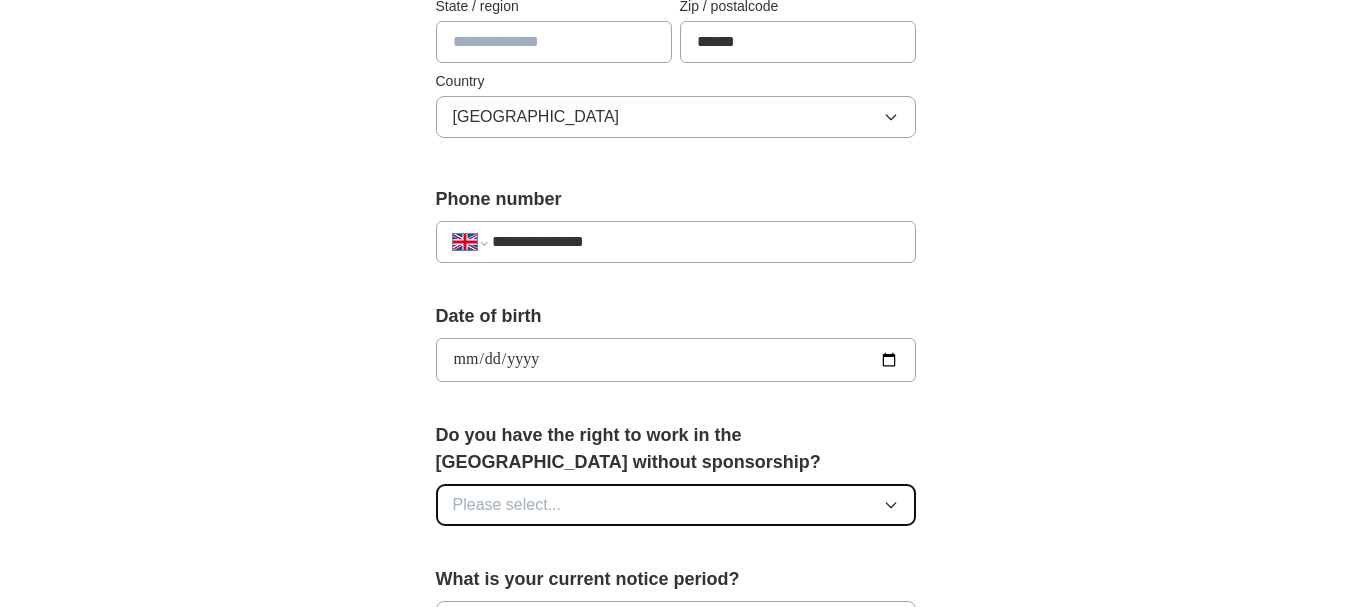 click 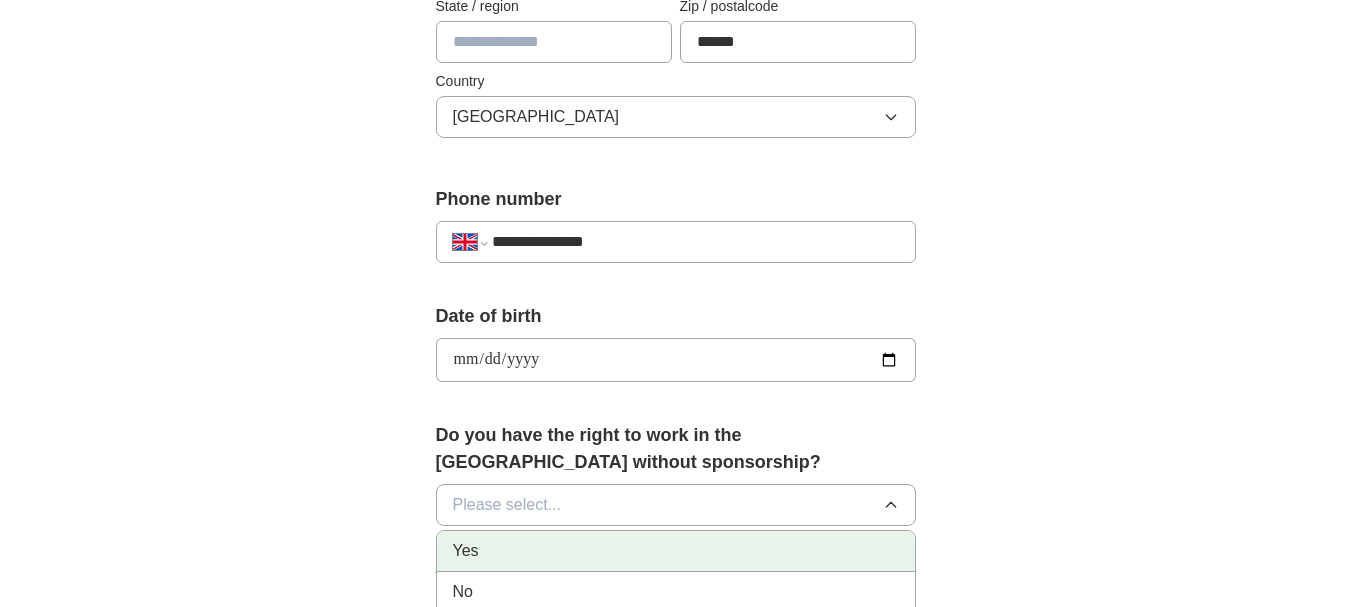 click on "Yes" at bounding box center (676, 551) 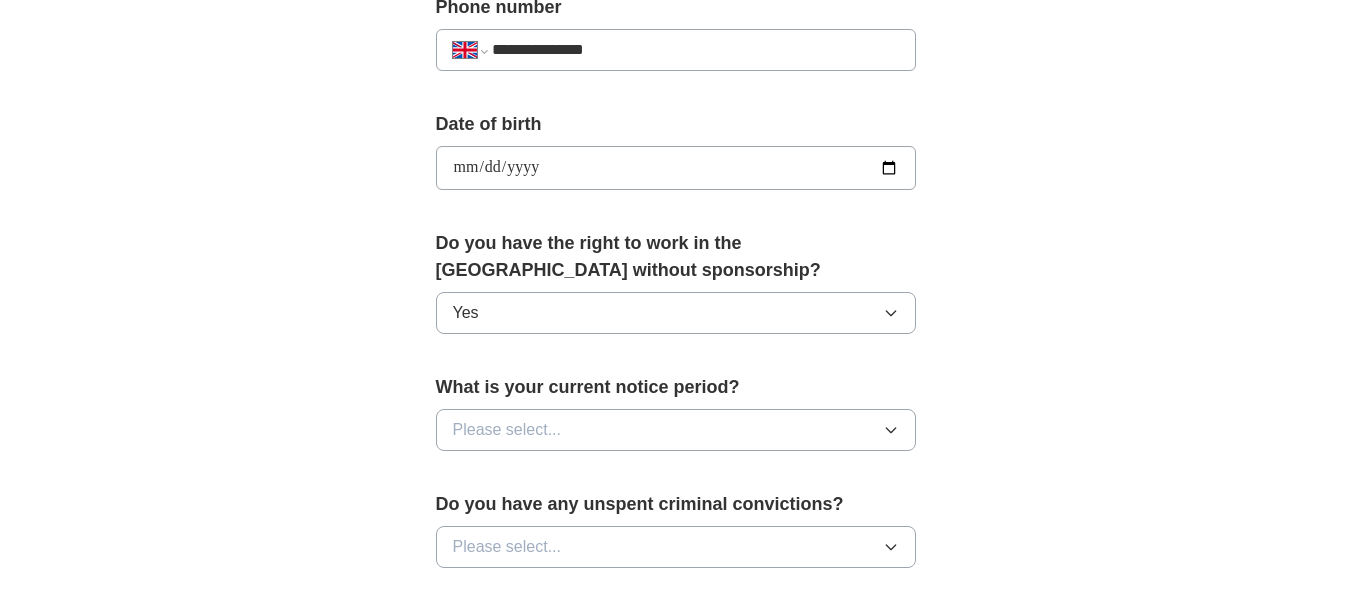 scroll, scrollTop: 840, scrollLeft: 0, axis: vertical 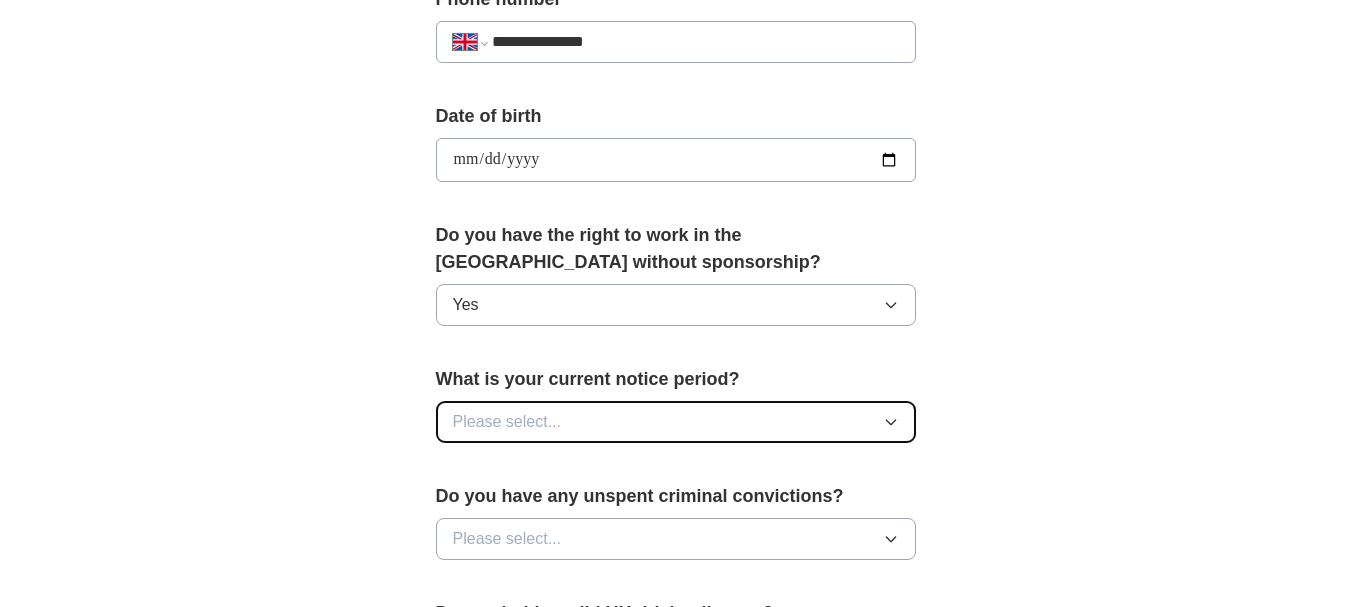 click 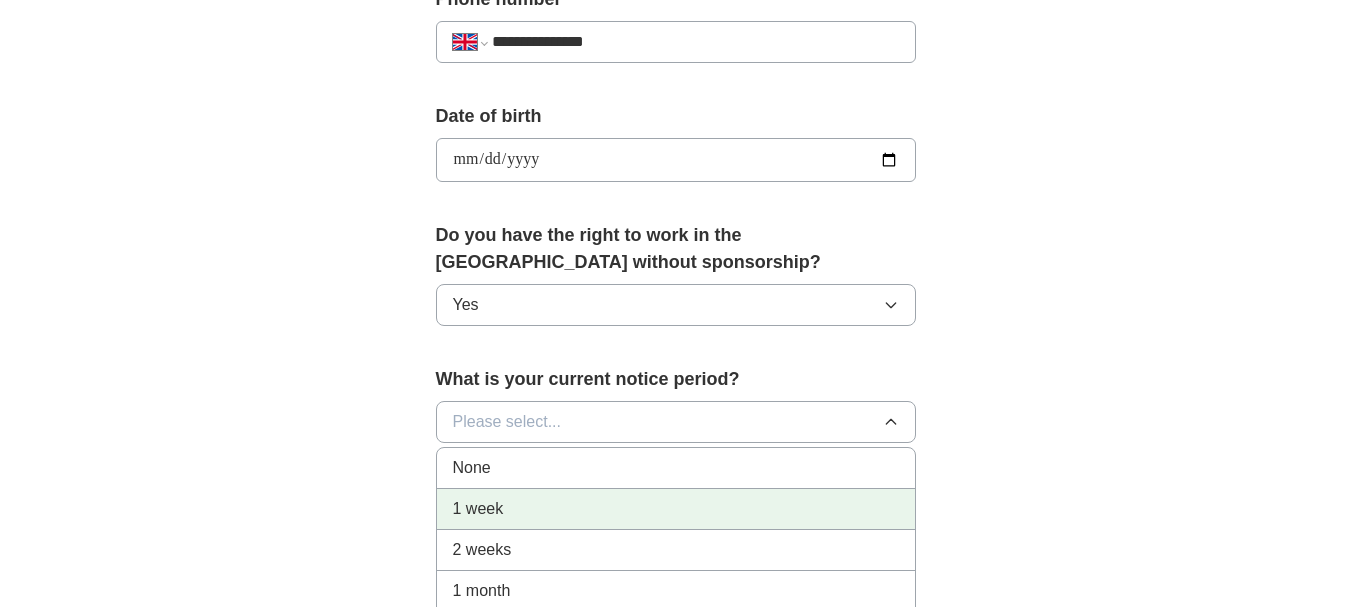 click on "1 week" at bounding box center [676, 509] 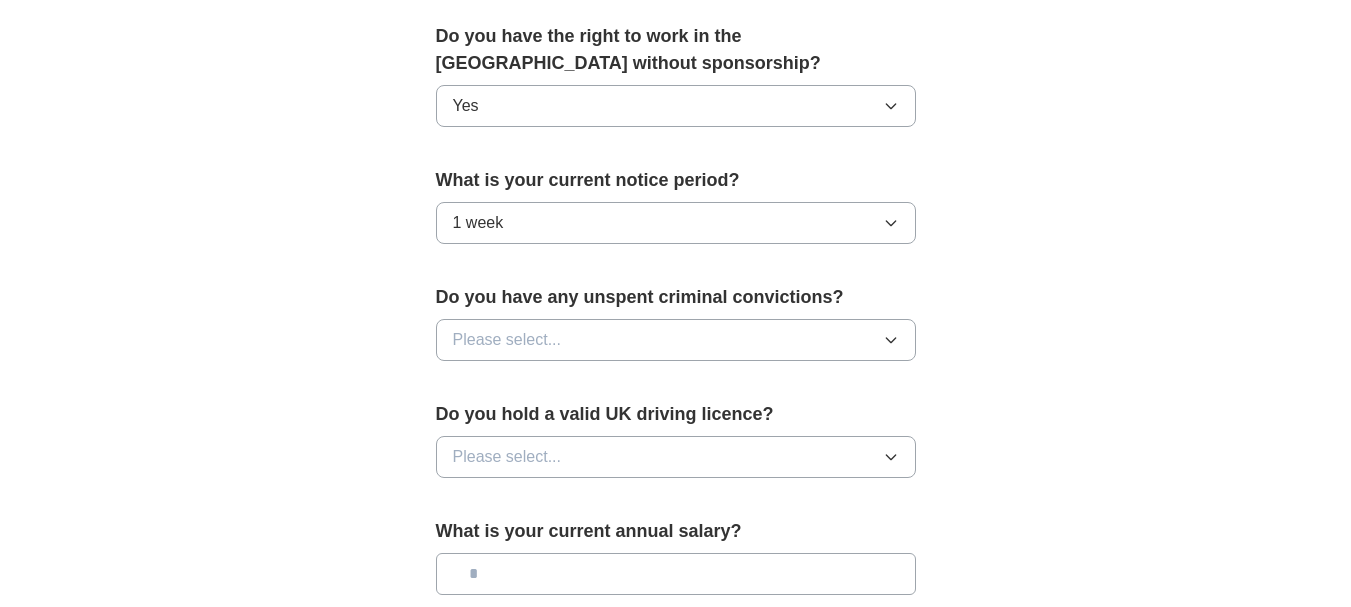 scroll, scrollTop: 1040, scrollLeft: 0, axis: vertical 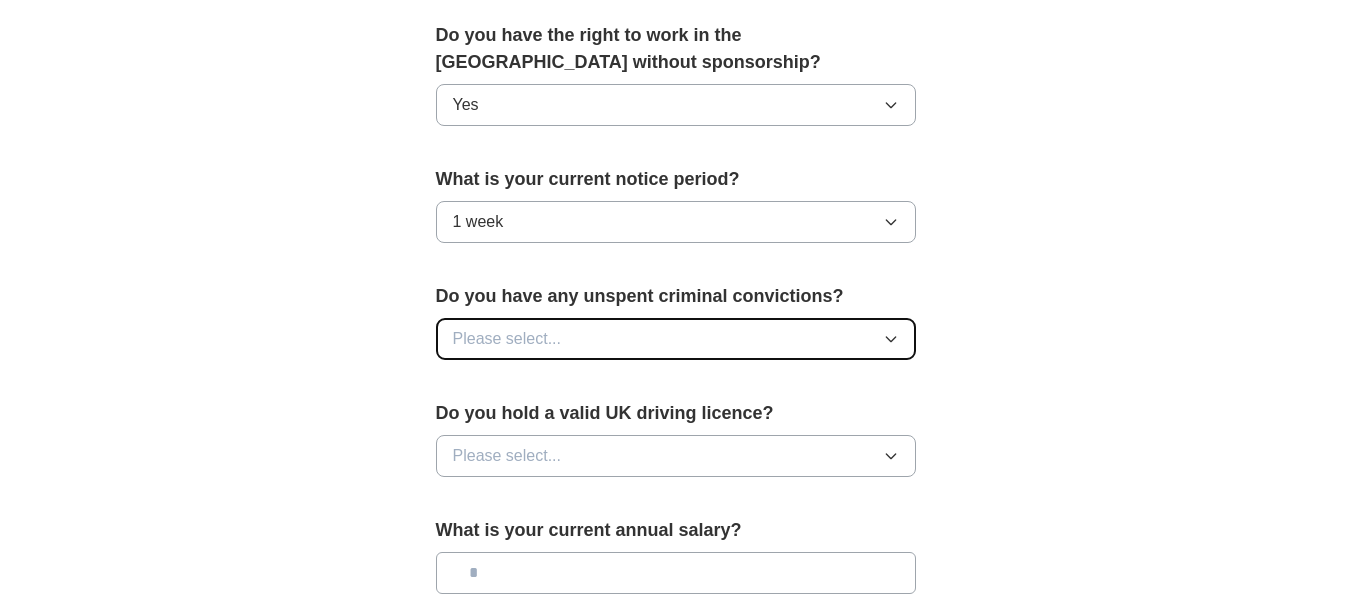 click 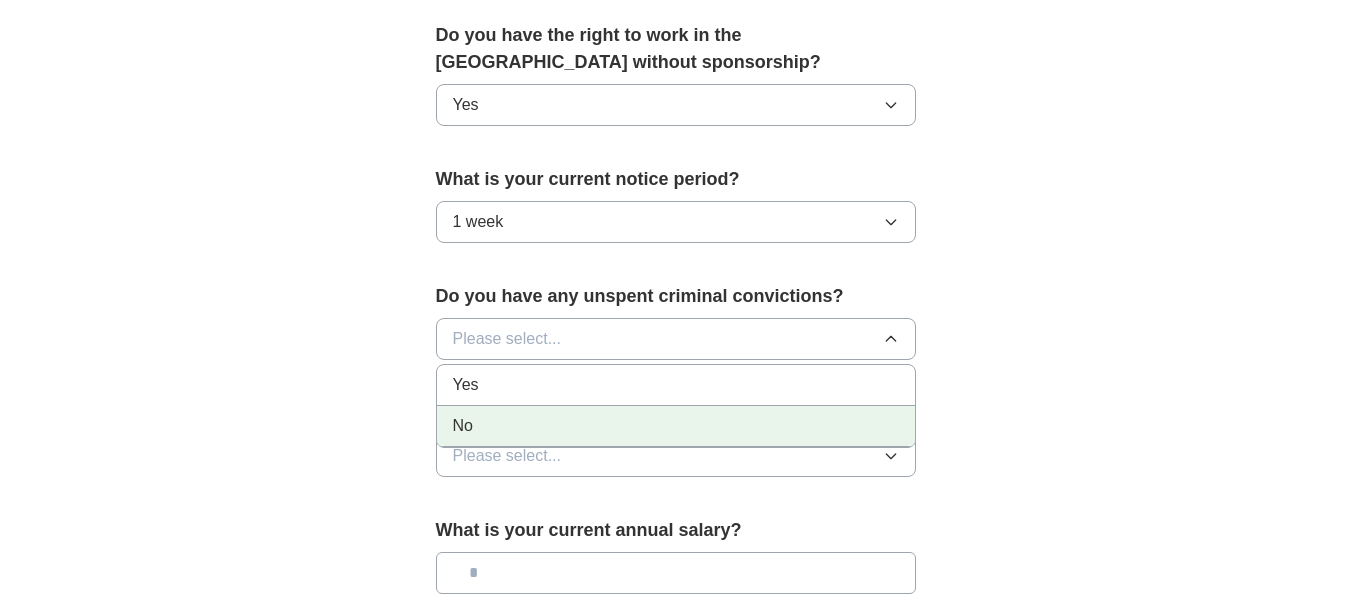 click on "No" at bounding box center [676, 426] 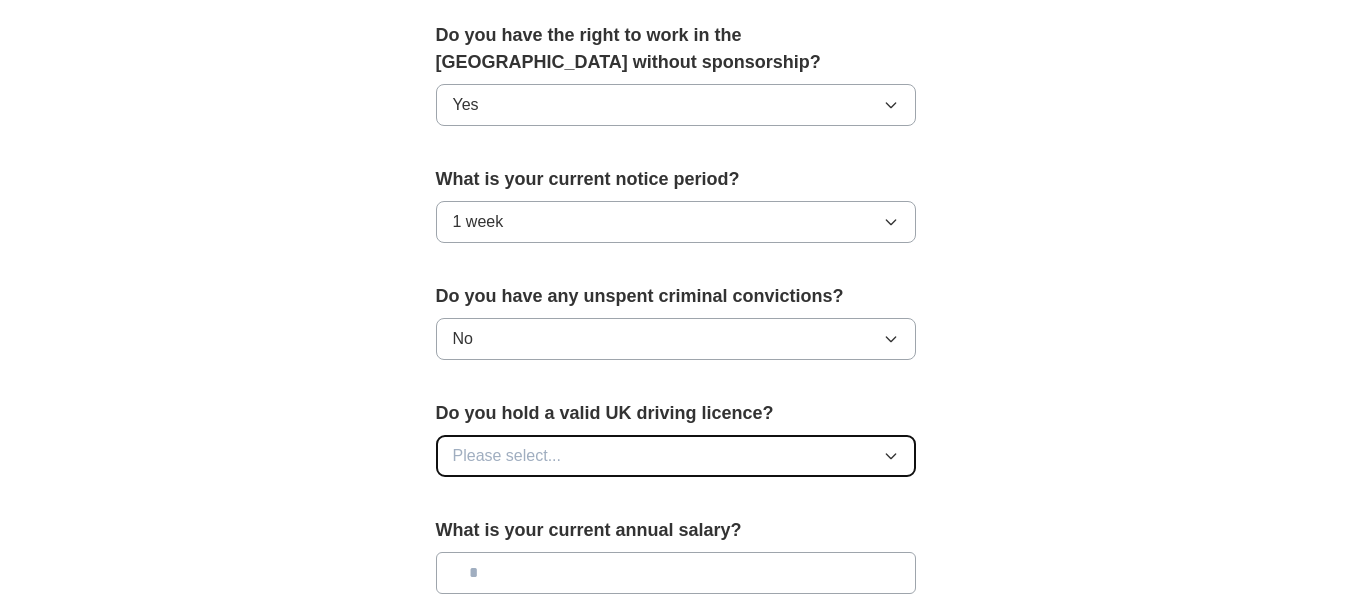 click 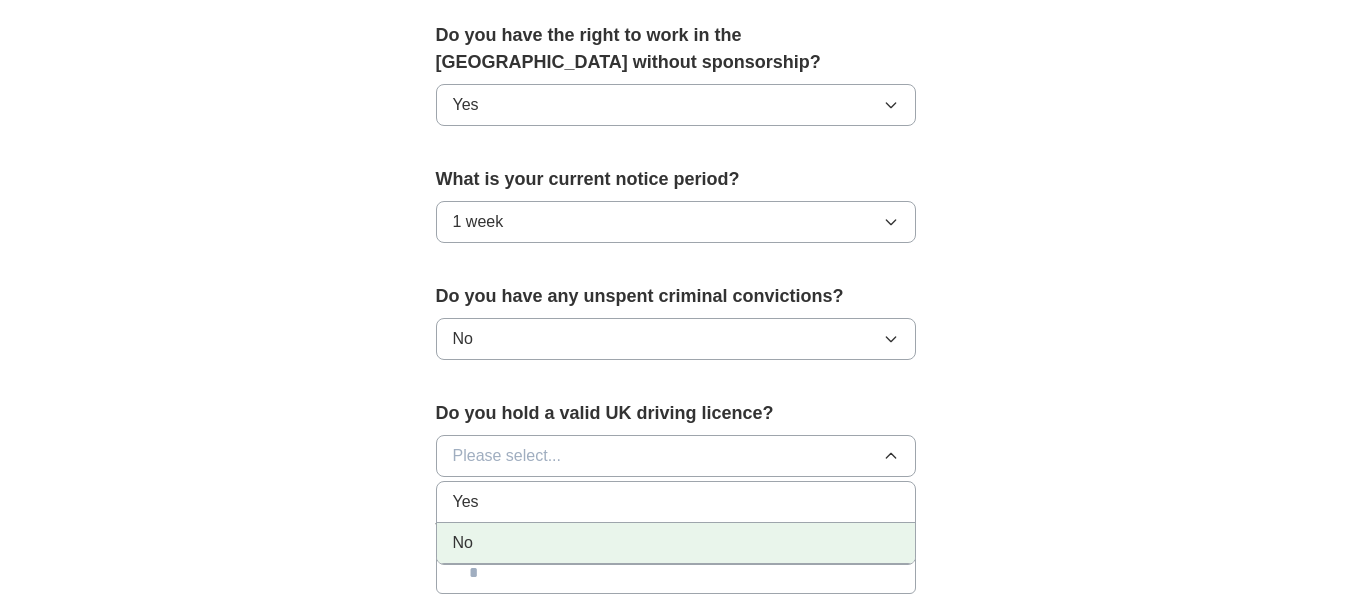 click on "No" at bounding box center [676, 543] 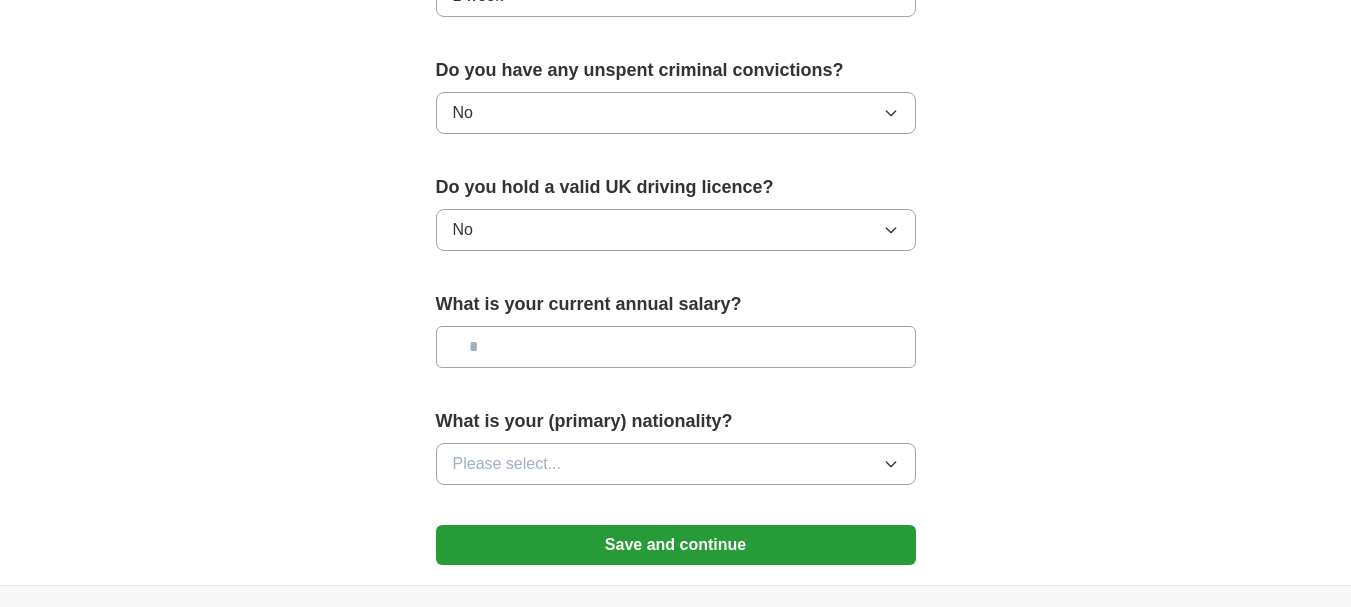scroll, scrollTop: 1280, scrollLeft: 0, axis: vertical 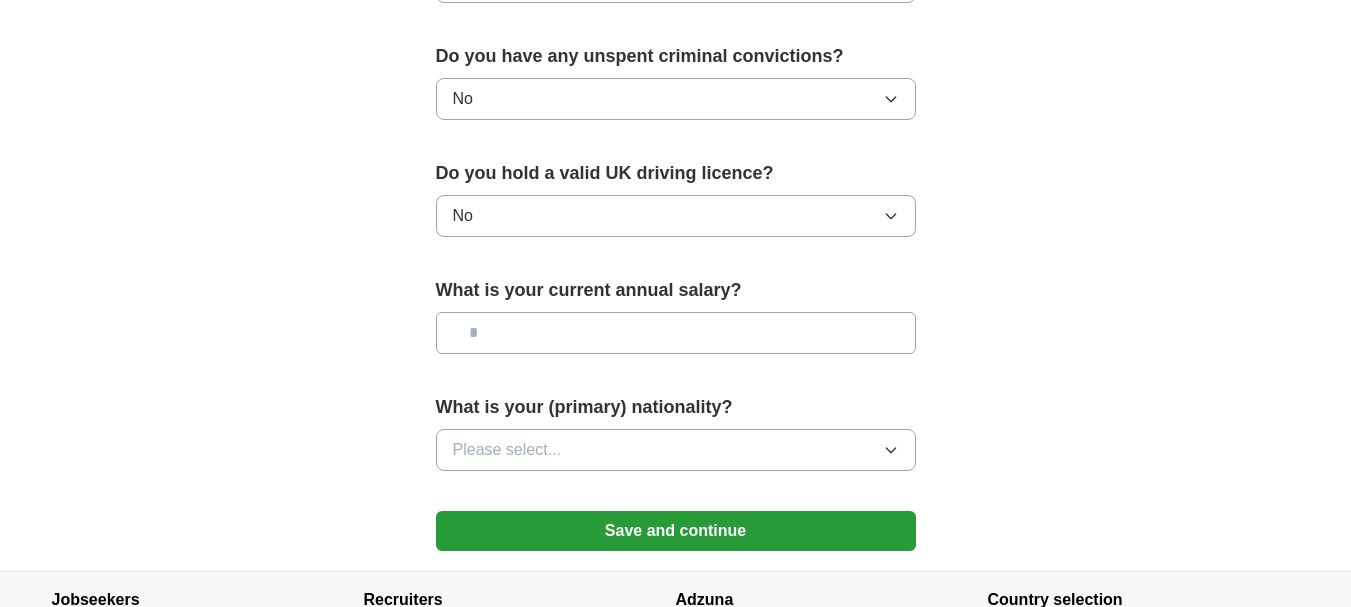 click at bounding box center [676, 333] 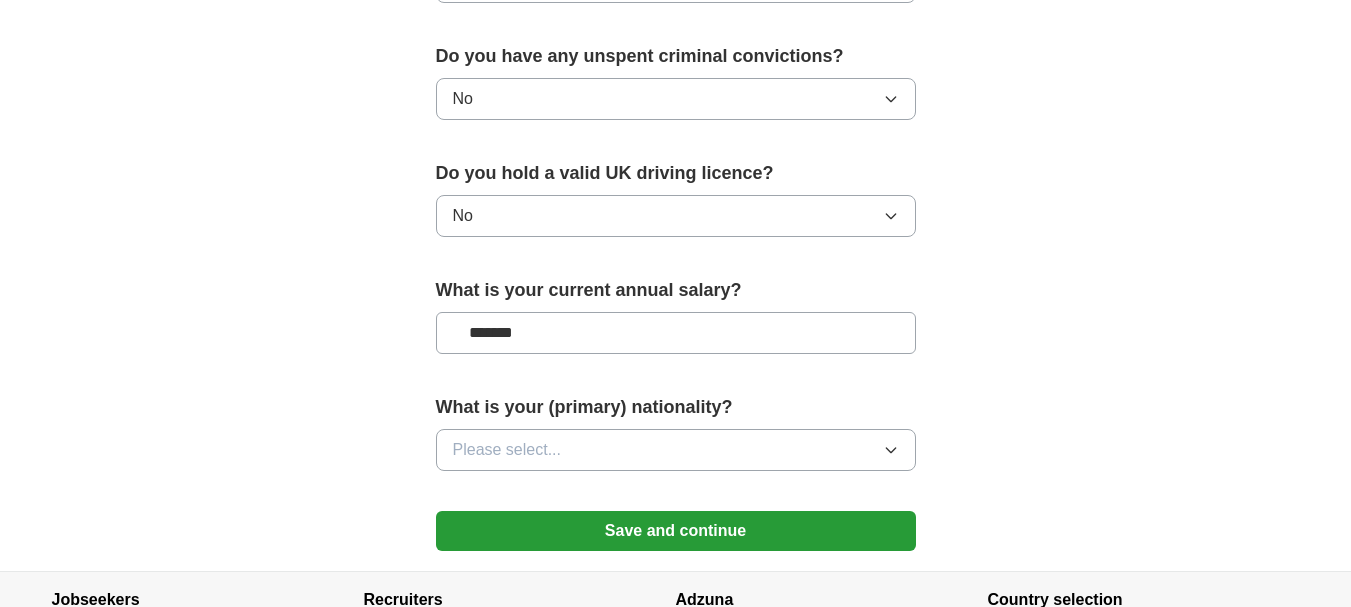 type on "*******" 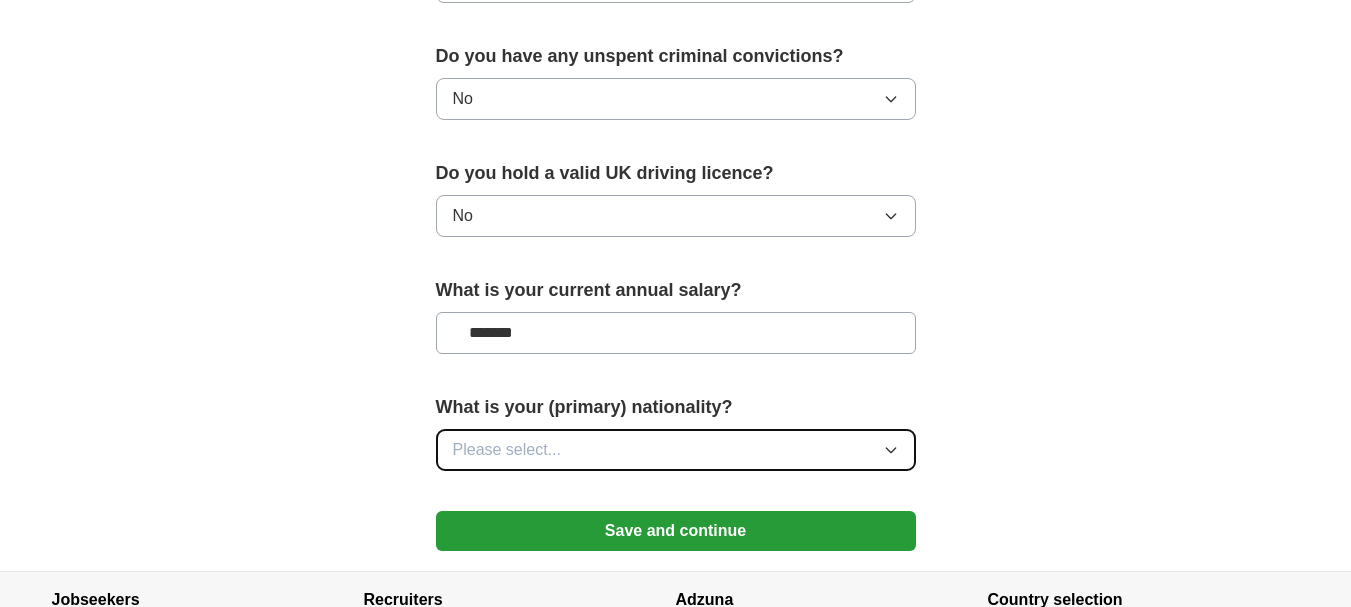click 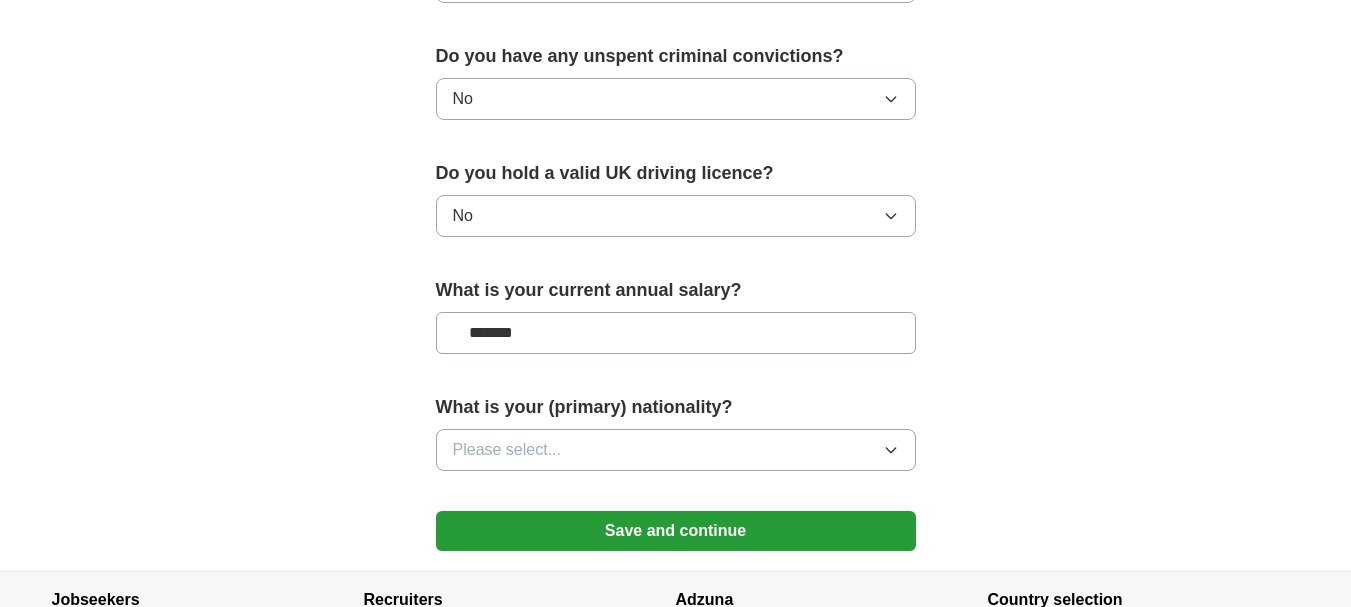 click on "**********" at bounding box center (676, -324) 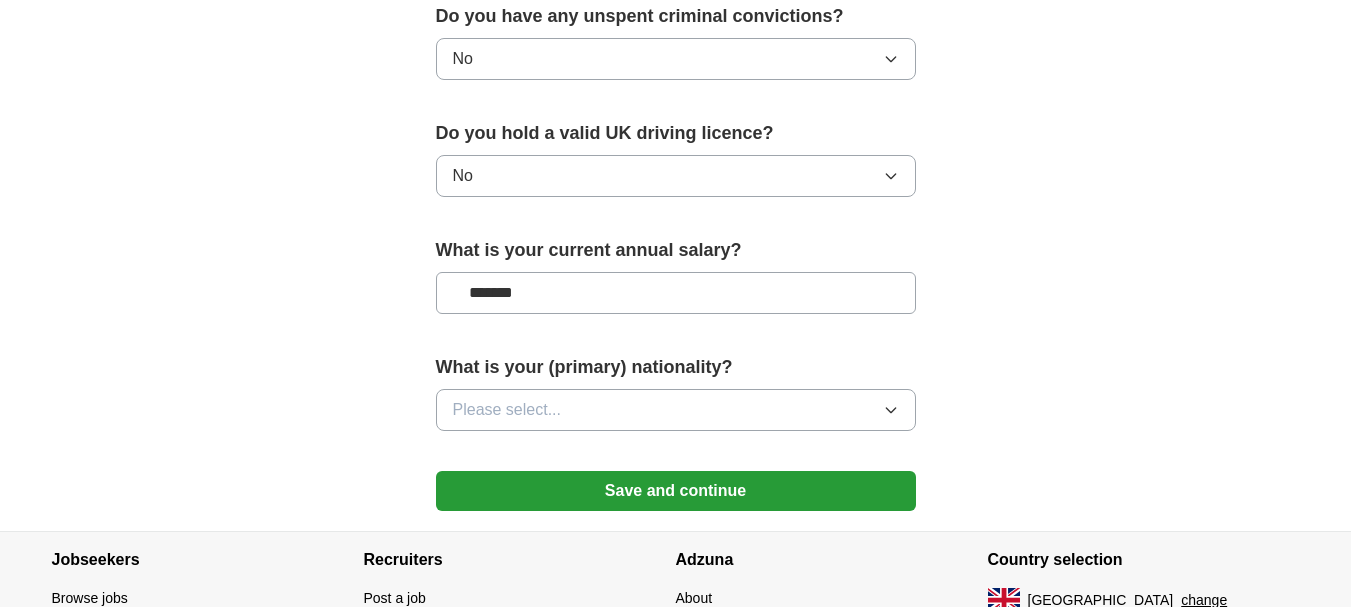 scroll, scrollTop: 1347, scrollLeft: 0, axis: vertical 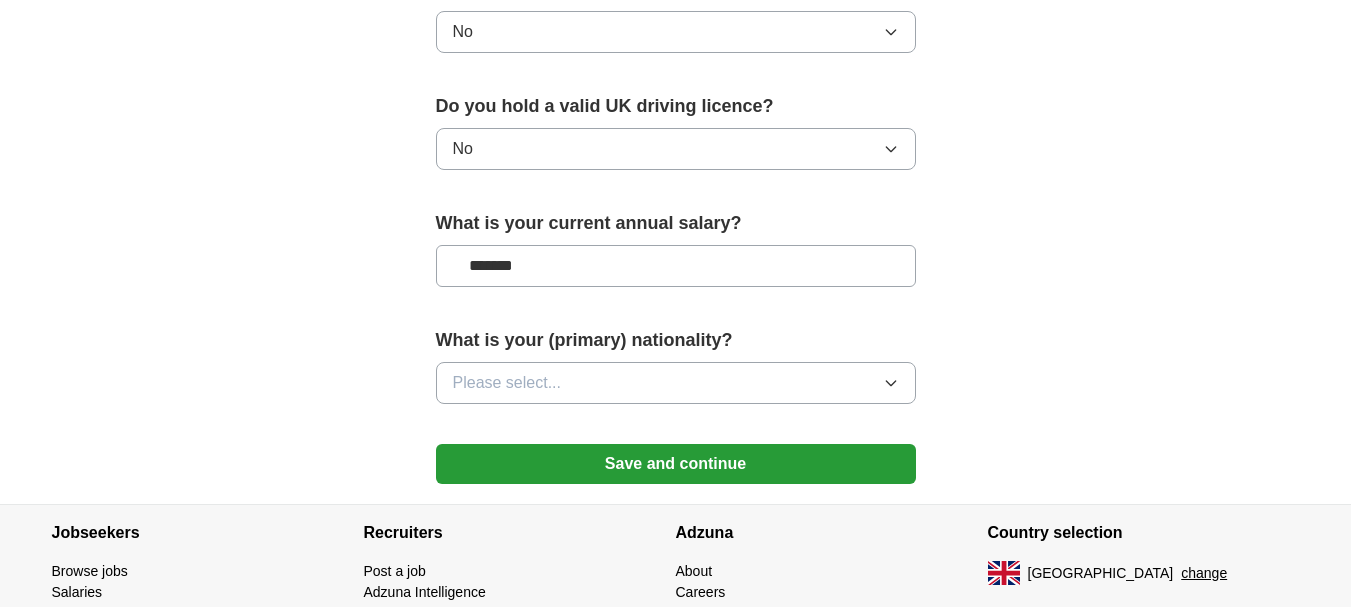 click on "**********" at bounding box center [676, -335] 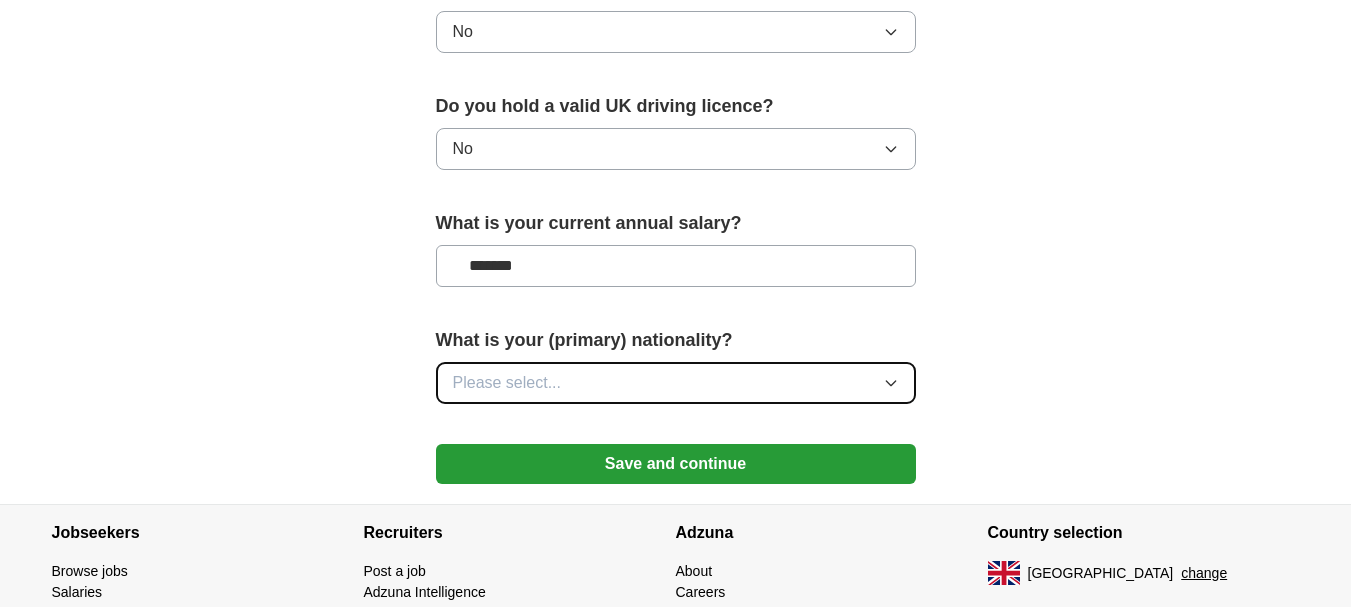 click 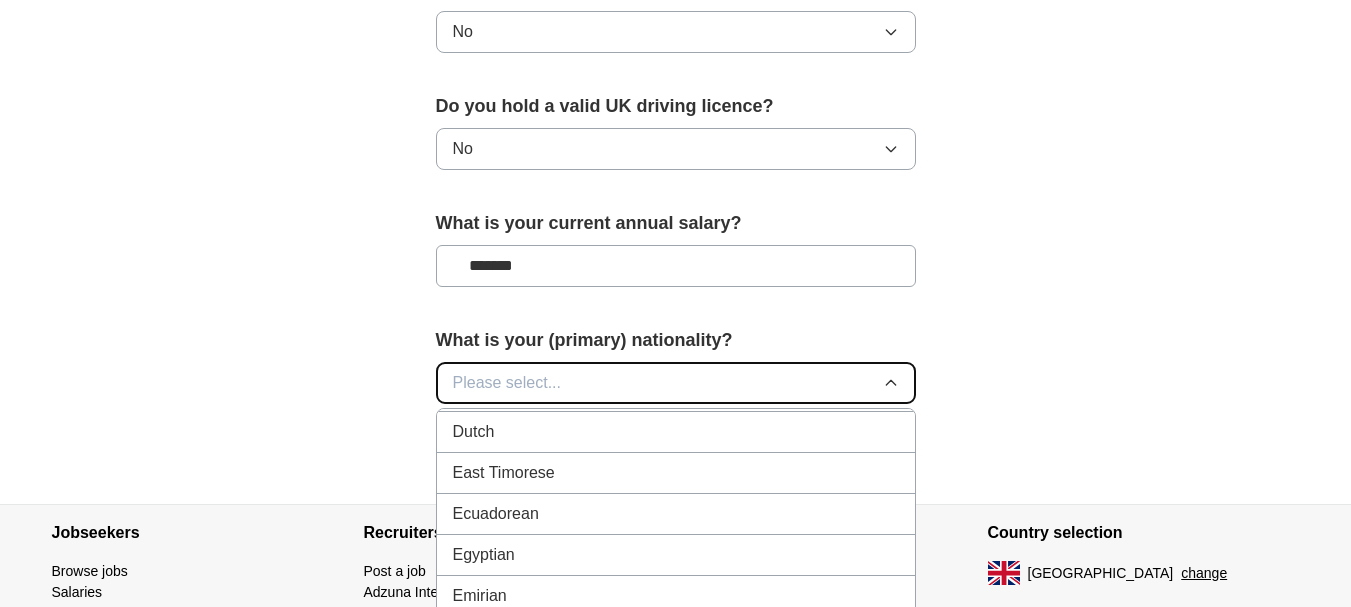 scroll, scrollTop: 2436, scrollLeft: 0, axis: vertical 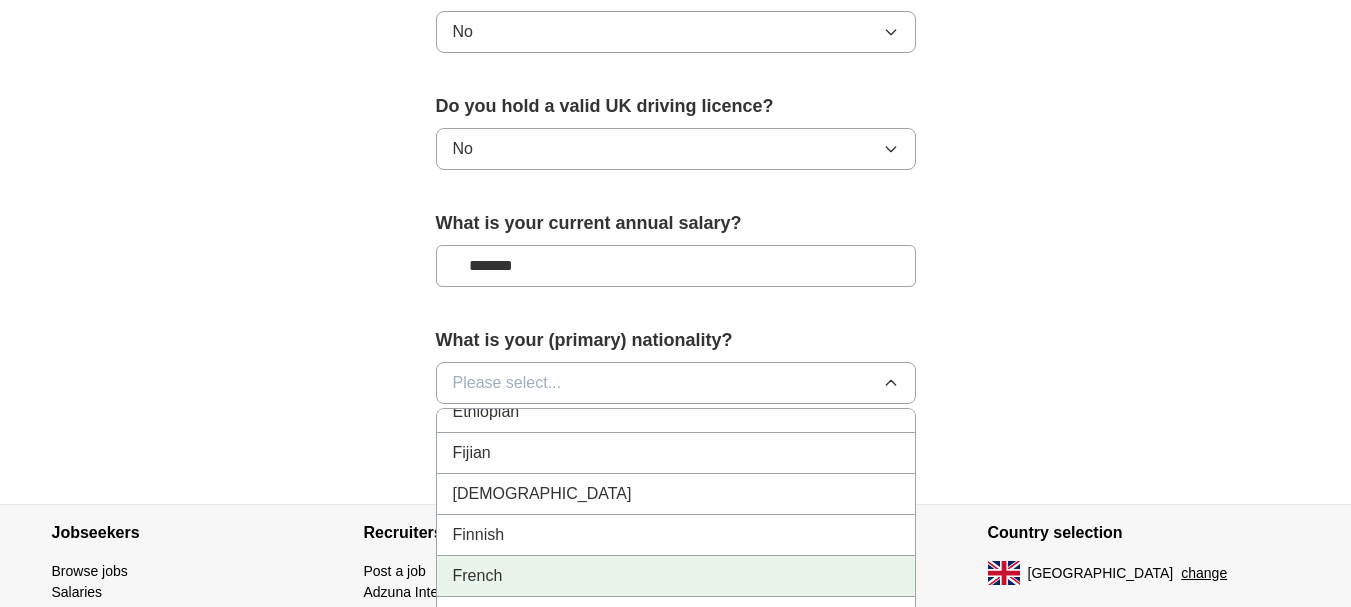 click on "French" at bounding box center (676, 576) 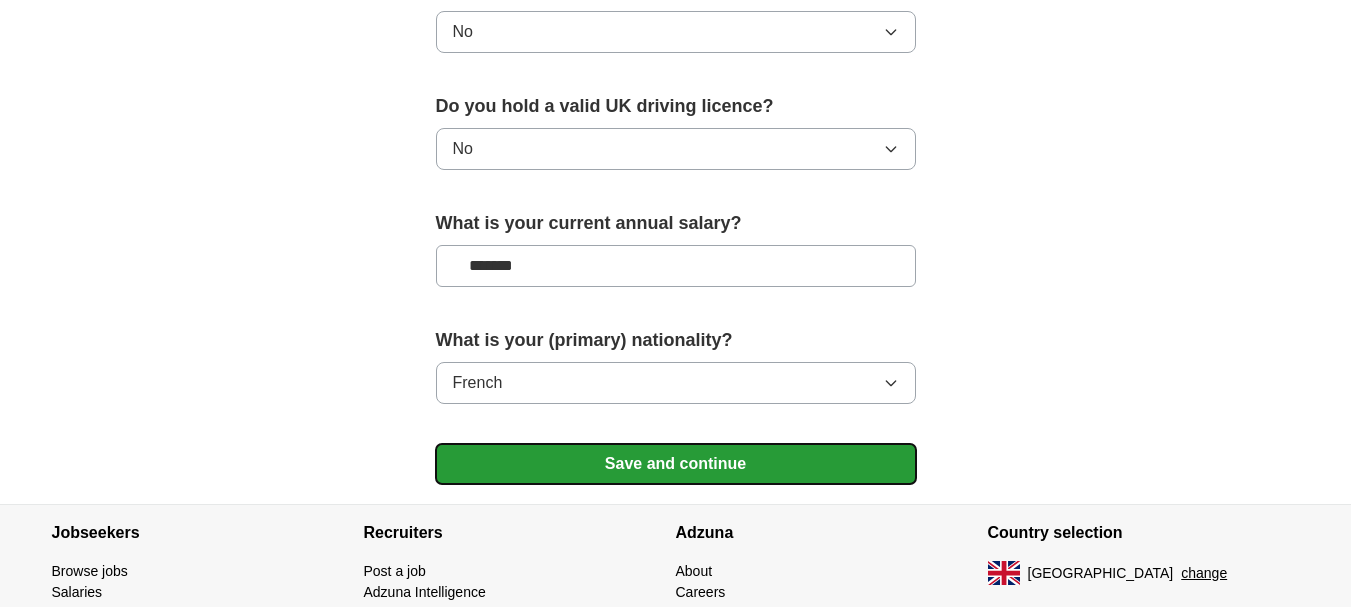 click on "Save and continue" at bounding box center [676, 464] 